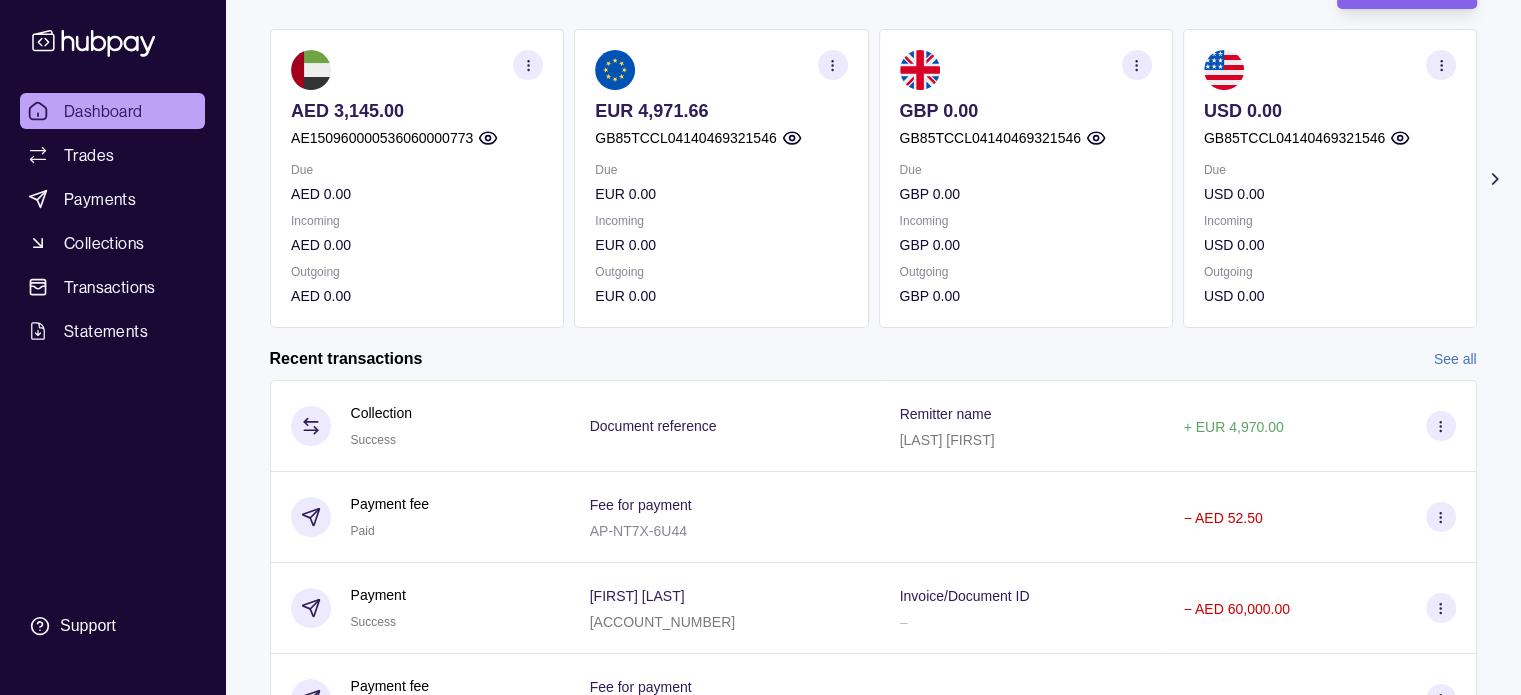 scroll, scrollTop: 100, scrollLeft: 0, axis: vertical 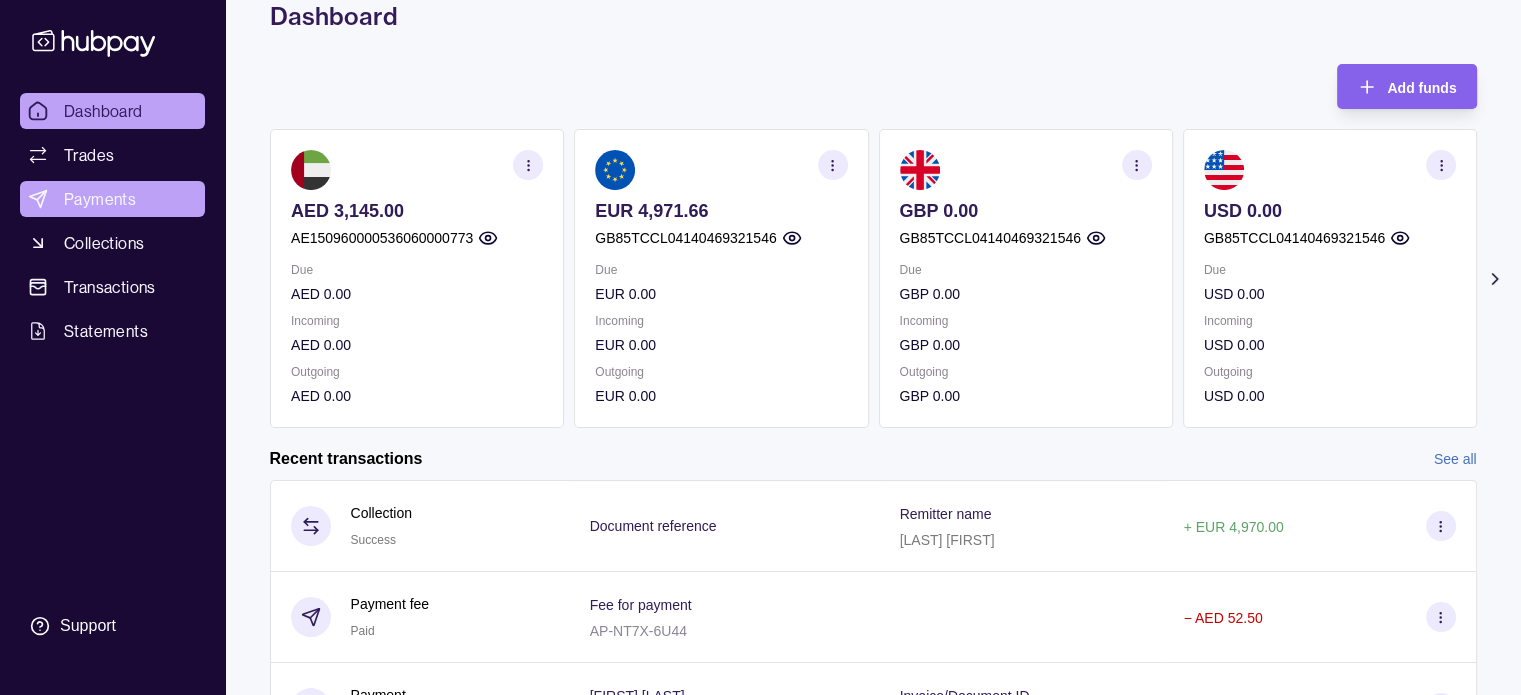 click on "Payments" at bounding box center (100, 199) 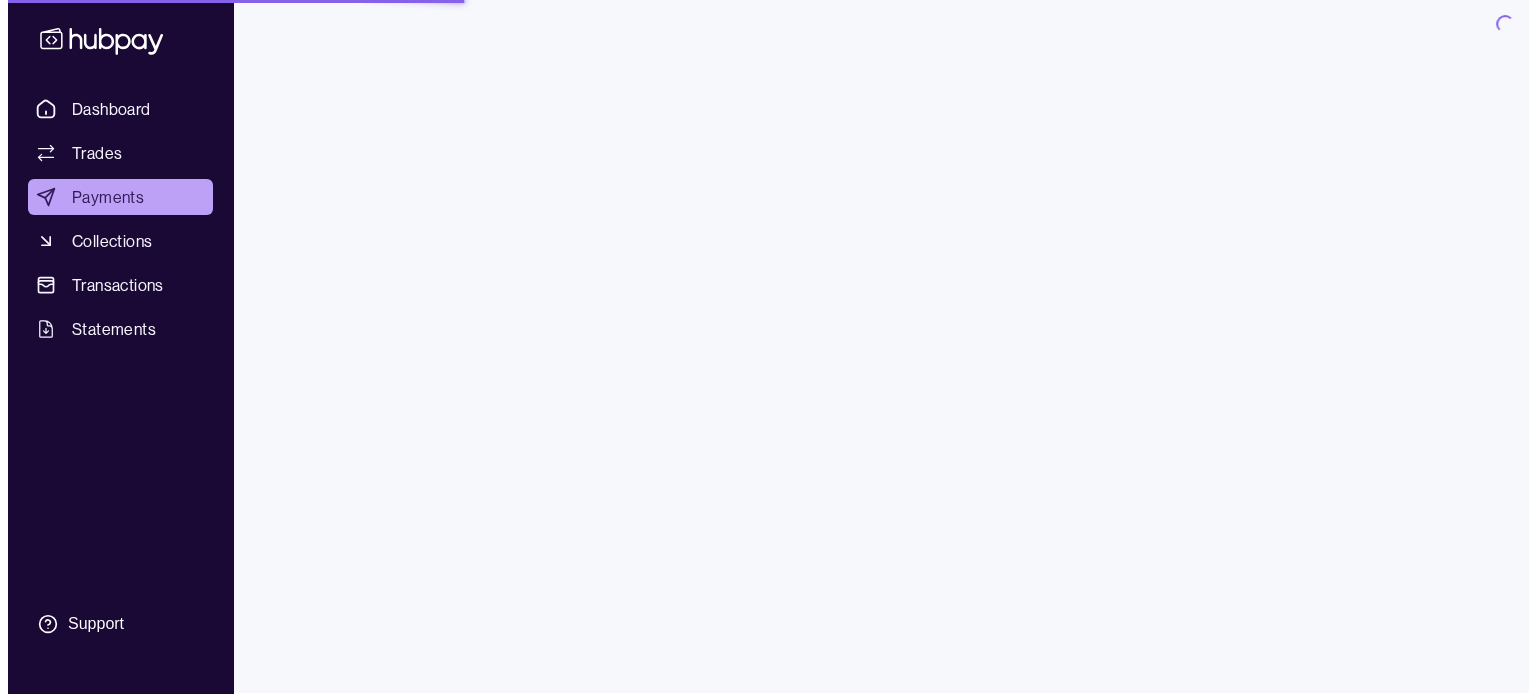 scroll, scrollTop: 0, scrollLeft: 0, axis: both 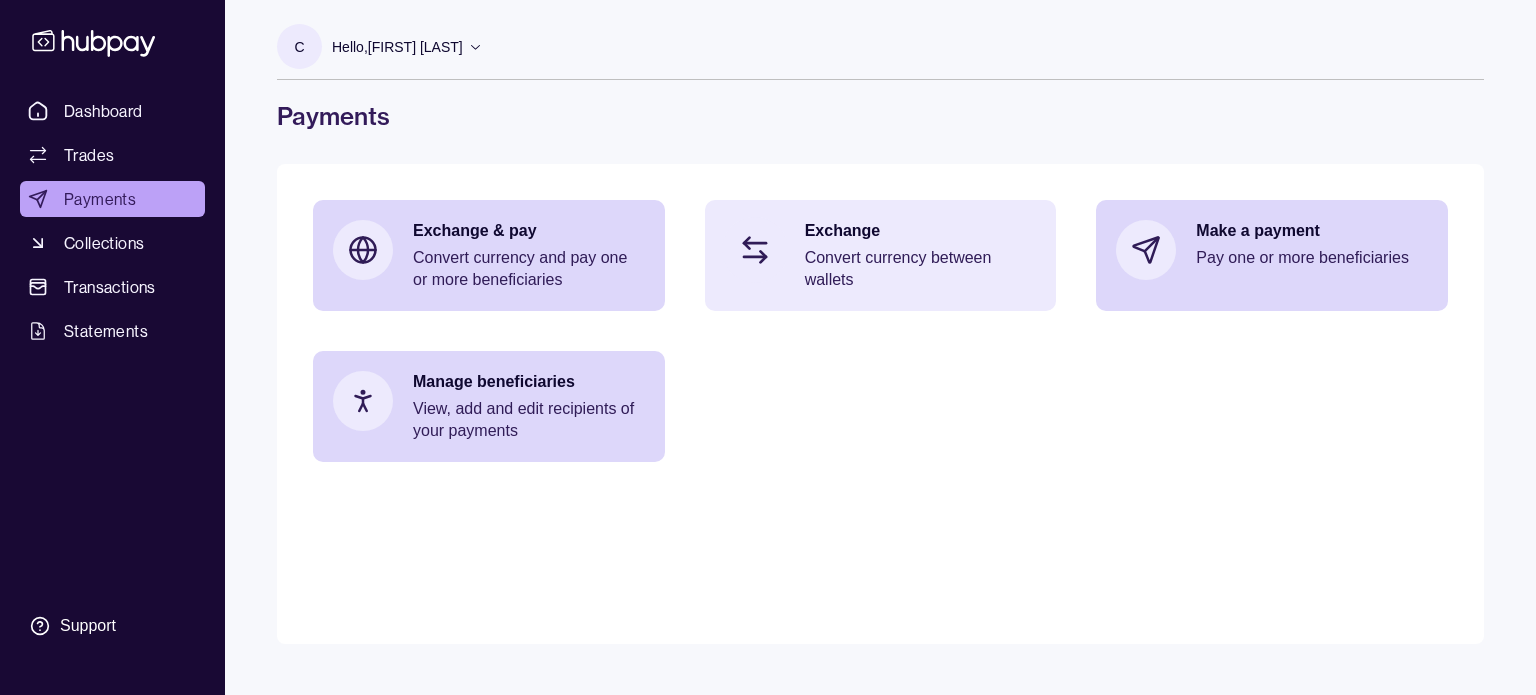 click on "Convert currency between wallets" at bounding box center (921, 269) 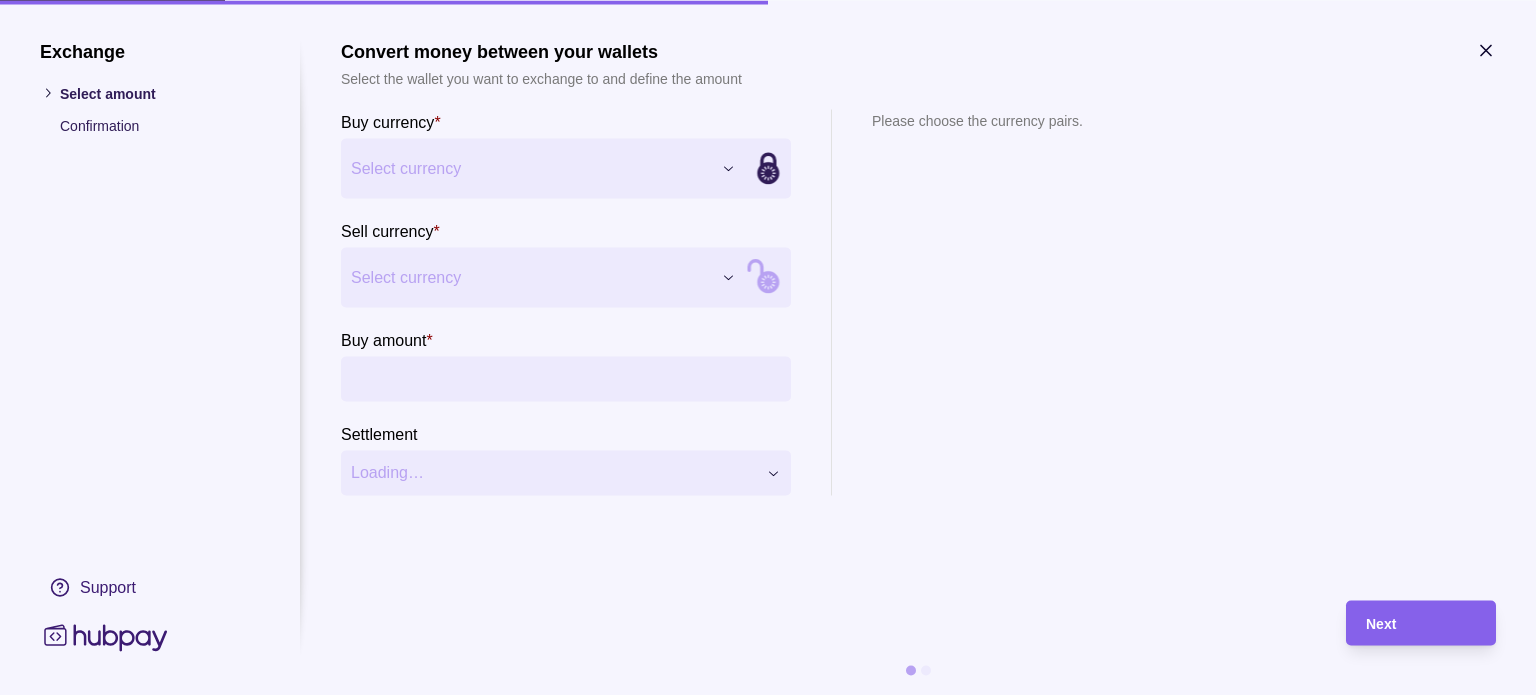 click on "Dashboard Trades Payments Collections Transactions Statements Support C Hello,  Carmine Terracciano T HOUSE INTERNATIONAL SFO DMCC Account Terms and conditions Privacy policy Sign out Payments Exchange & pay Convert currency and pay one or more beneficiaries Exchange Convert currency between wallets Make a payment Pay one or more beneficiaries Manage beneficiaries View, add and edit recipients of your payments Payments | Hubpay Exchange Select amount Confirmation Support Convert money between your wallets Select the wallet you want to exchange to and define the amount Buy currency  * Select currency *** *** *** *** Sell currency  * Select currency *** *** *** *** Buy amount  * Settlement Loading… Please choose the currency pairs. Next" at bounding box center [768, 347] 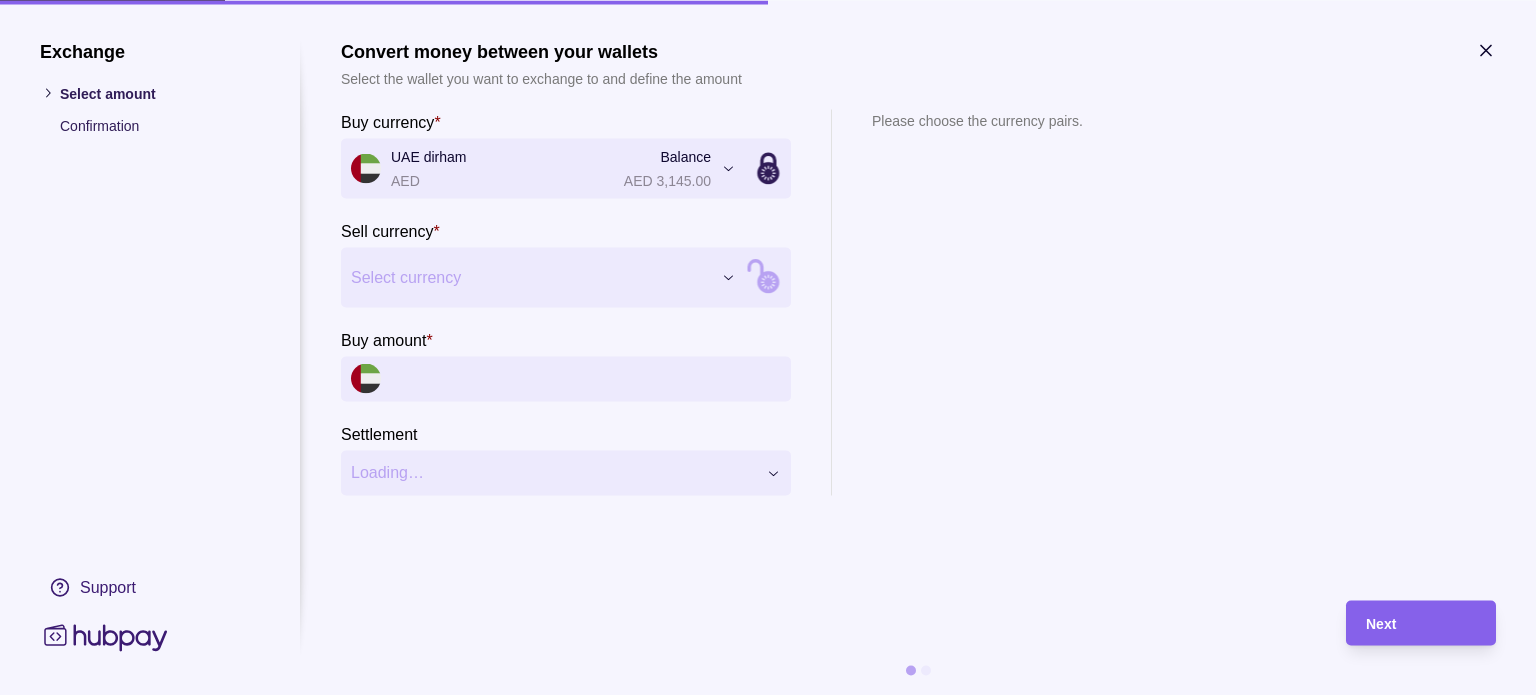 click on "Dashboard Trades Payments Collections Transactions Statements Support C Hello,  Carmine Terracciano T HOUSE INTERNATIONAL SFO DMCC Account Terms and conditions Privacy policy Sign out Payments Exchange & pay Convert currency and pay one or more beneficiaries Exchange Convert currency between wallets Make a payment Pay one or more beneficiaries Manage beneficiaries View, add and edit recipients of your payments Payments | Hubpay Exchange Select amount Confirmation Support Convert money between your wallets Select the wallet you want to exchange to and define the amount Buy currency  * UAE dirham AED Balance AED 3,145.00 *** *** *** *** Sell currency  * Select currency *** *** *** *** Buy amount  * Settlement Loading… Please choose the currency pairs. Next" at bounding box center [768, 347] 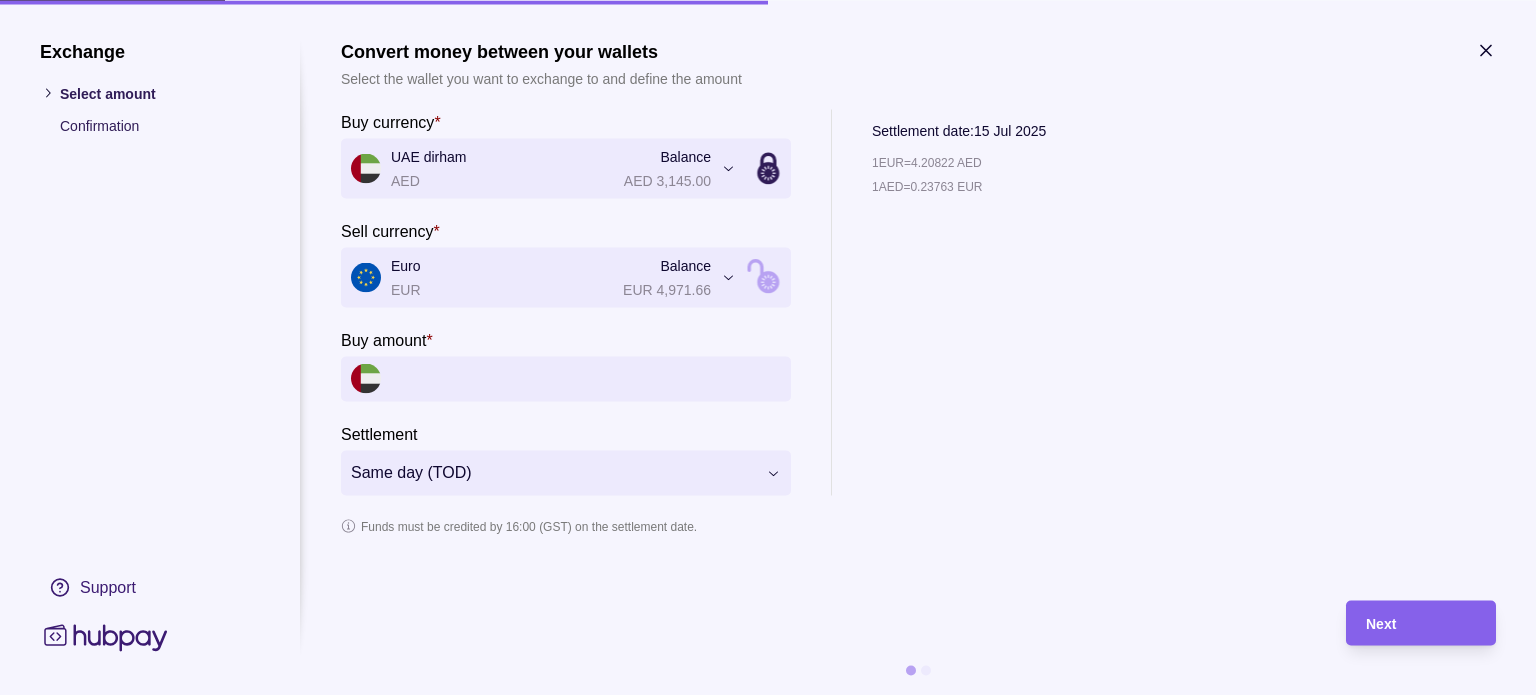 click on "Buy amount  *" at bounding box center (586, 378) 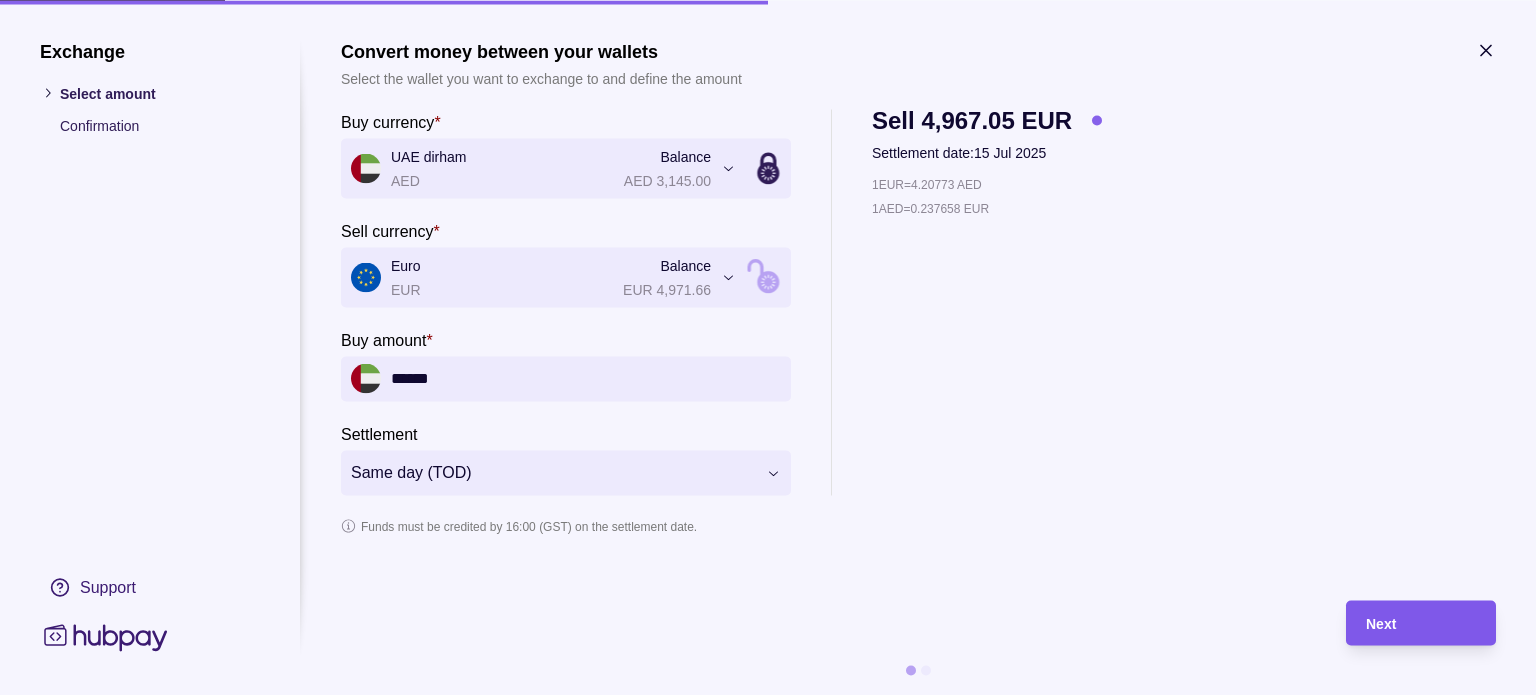 type on "******" 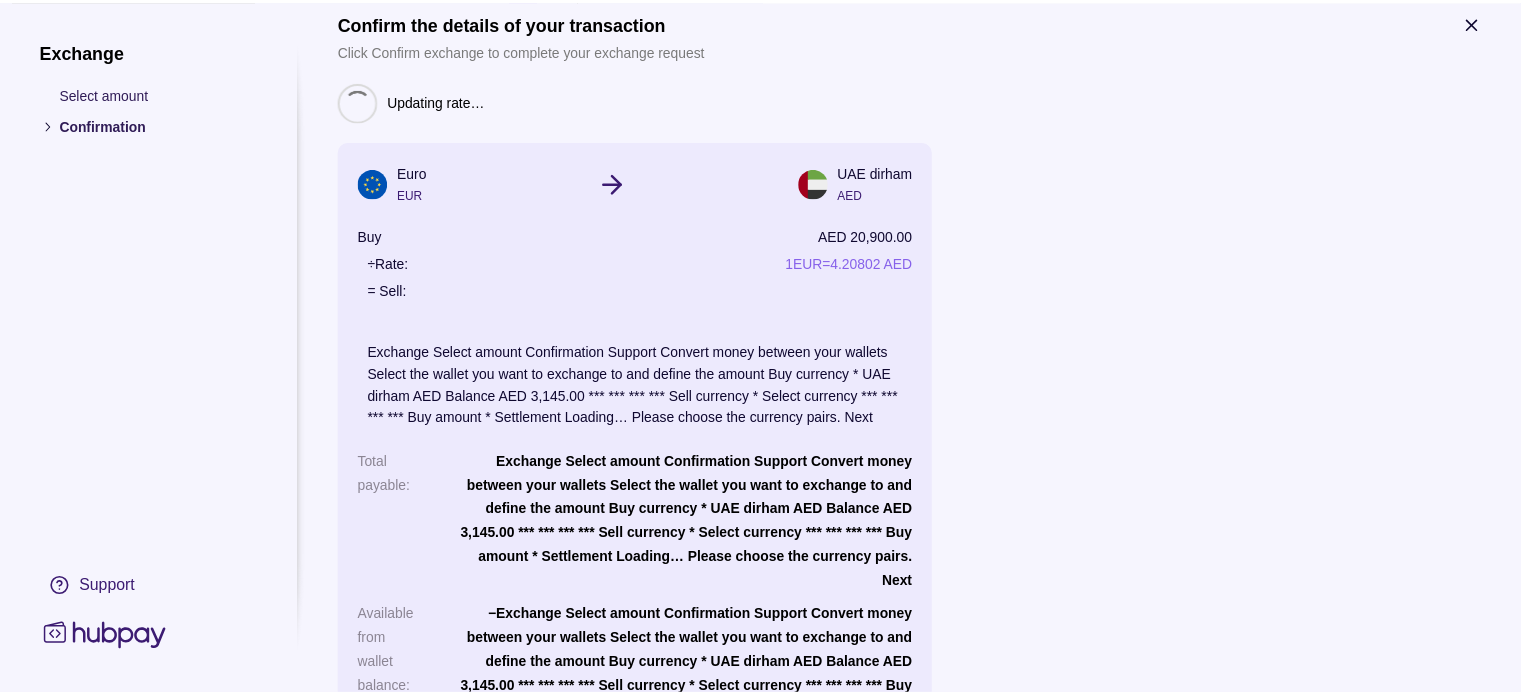 scroll, scrollTop: 43, scrollLeft: 0, axis: vertical 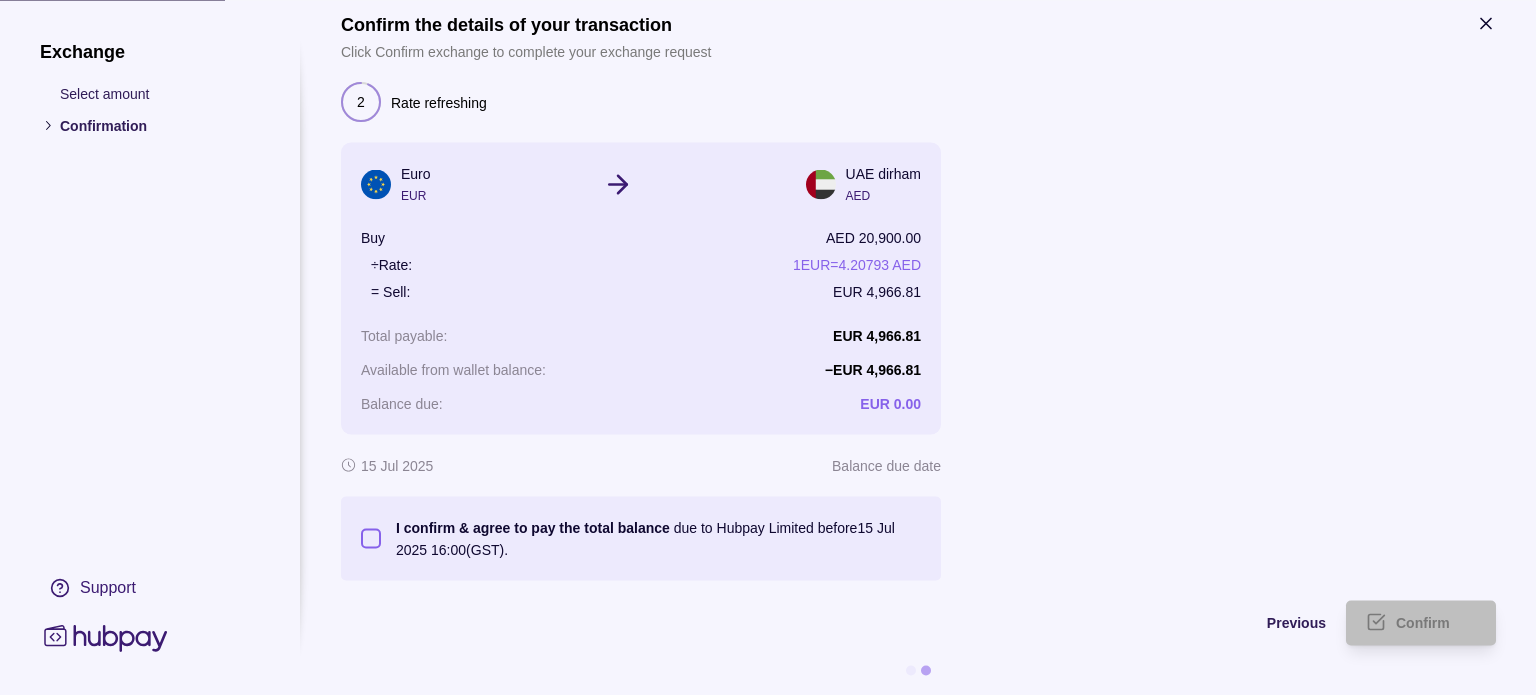 click on "I confirm & agree to pay the total balance   due to Hubpay Limited before  15 Jul 2025   16:00  (GST)." at bounding box center (651, 538) 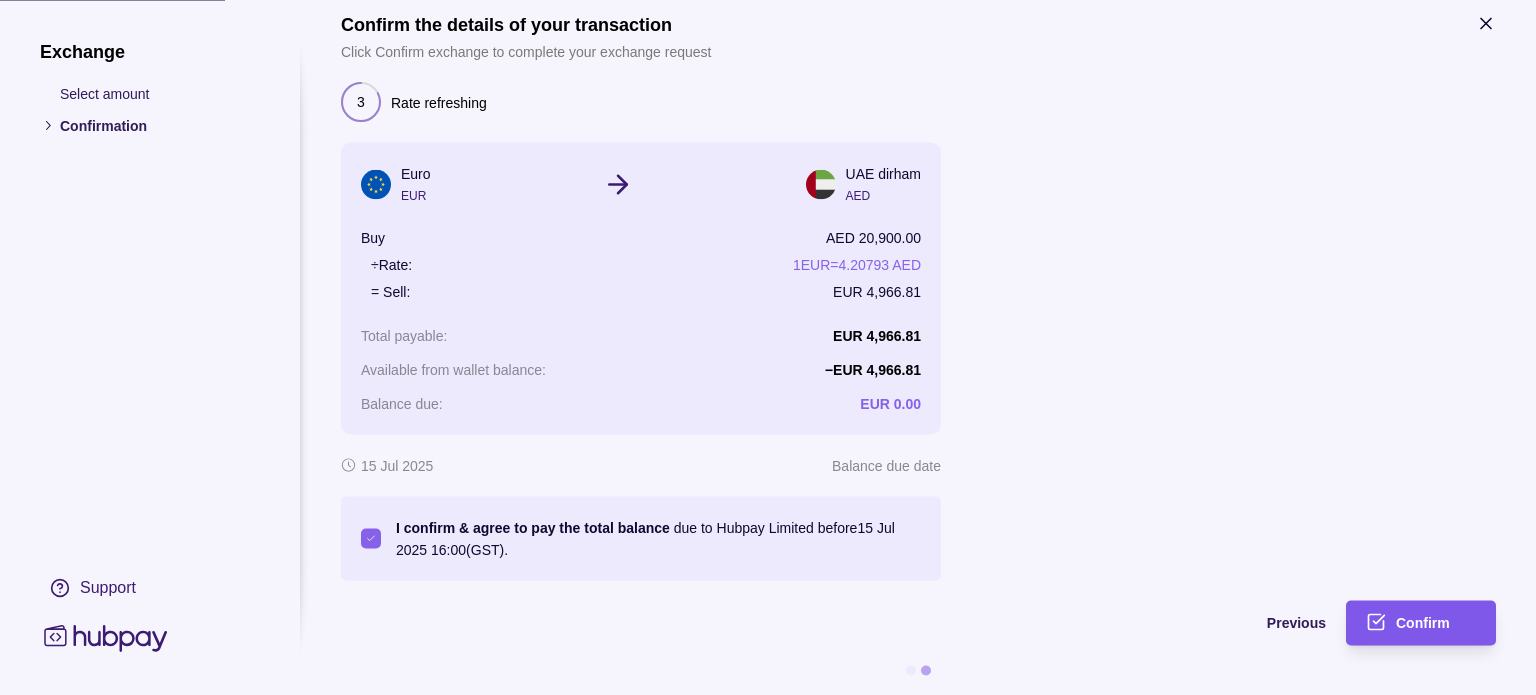 click on "Confirm" at bounding box center (1423, 624) 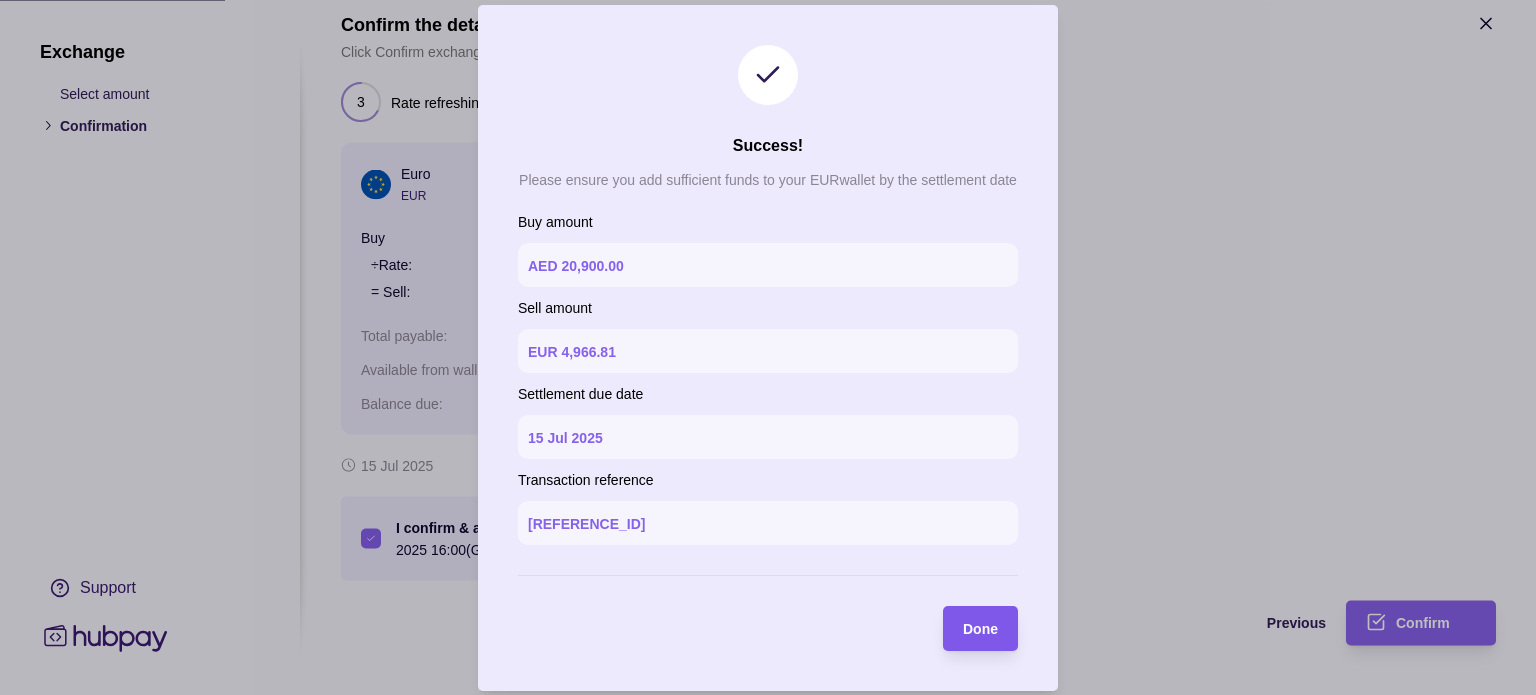 click on "Done" at bounding box center [980, 629] 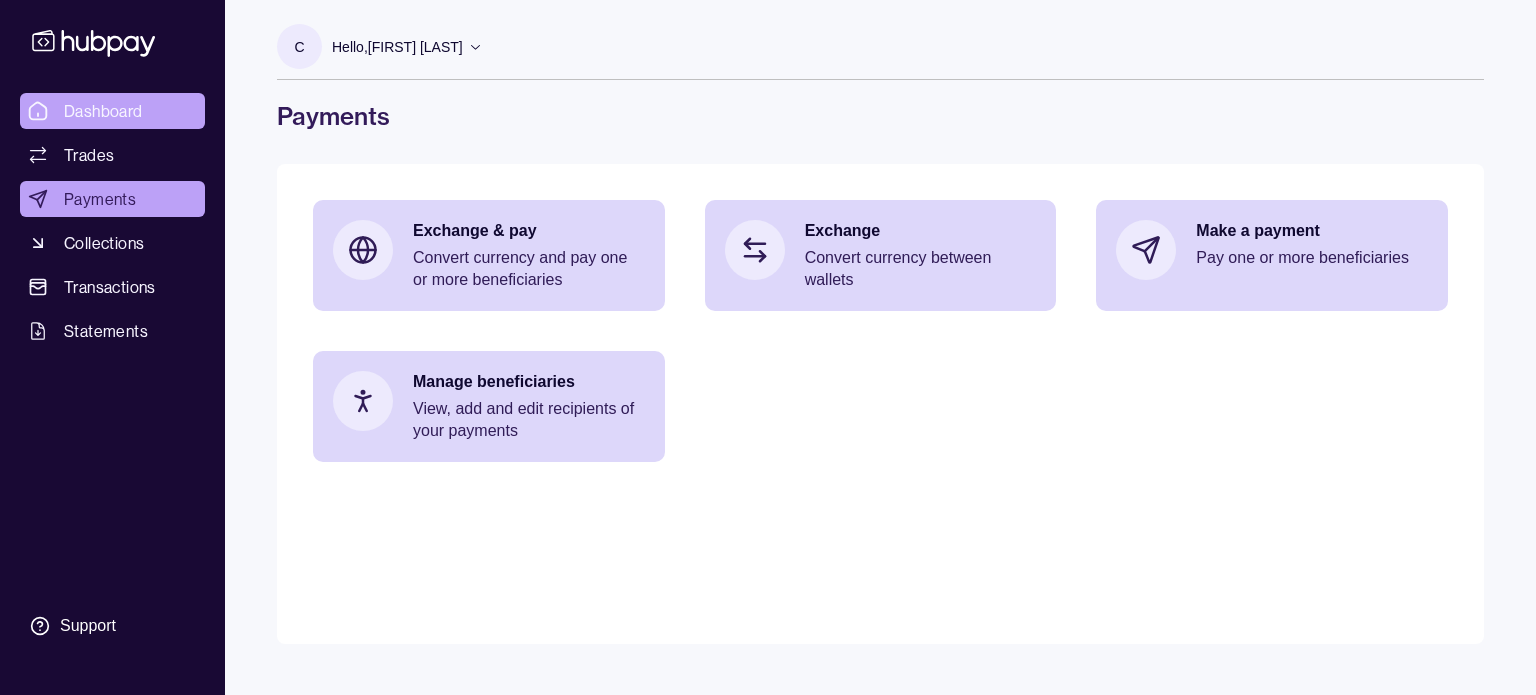 click on "Dashboard" at bounding box center [103, 111] 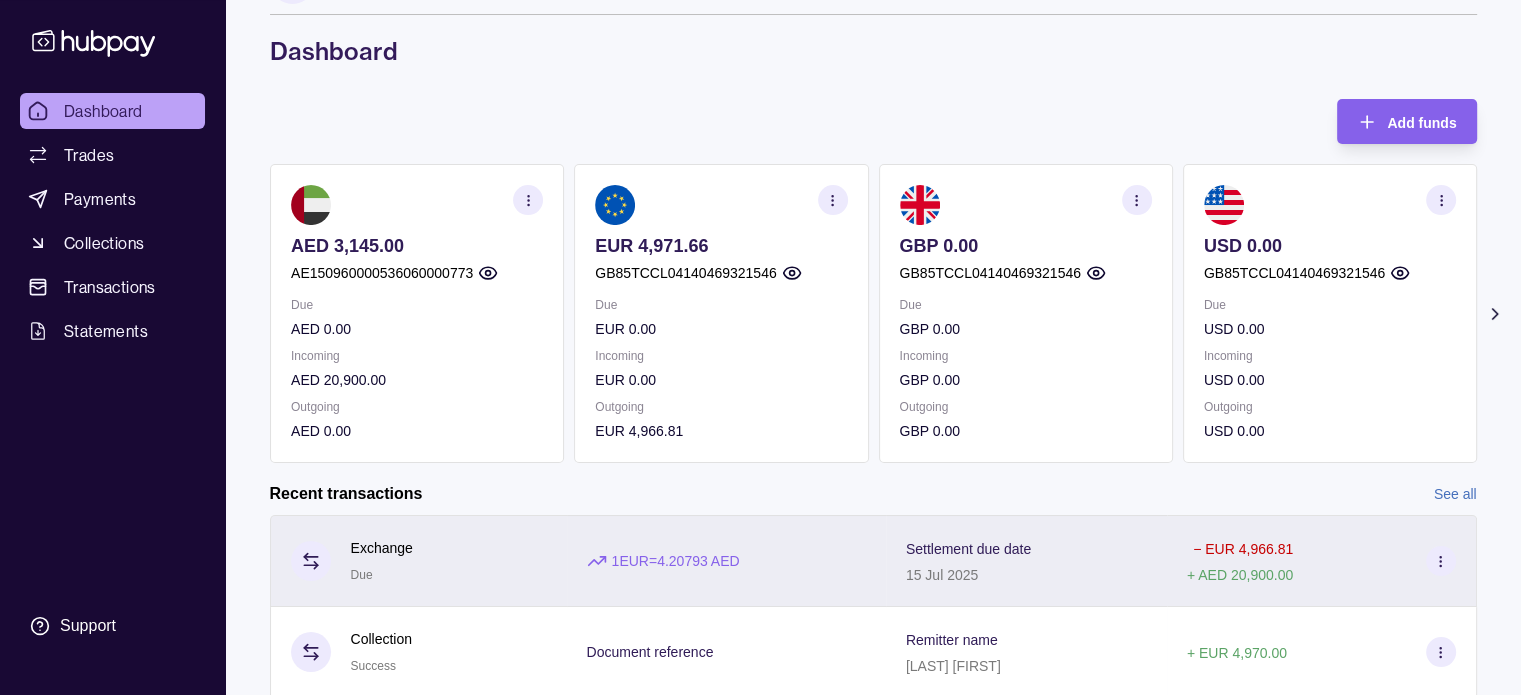 scroll, scrollTop: 100, scrollLeft: 0, axis: vertical 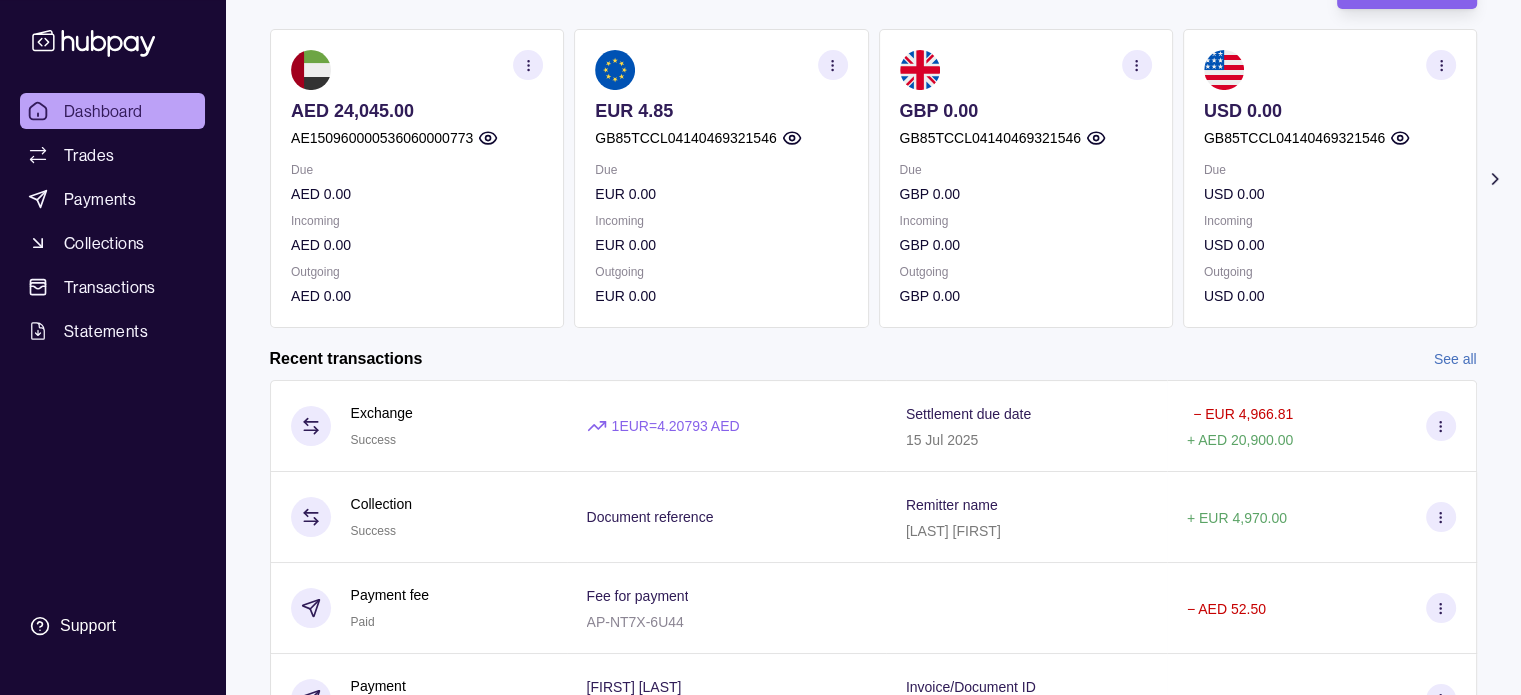 drag, startPoint x: 595, startPoint y: 220, endPoint x: 591, endPoint y: 159, distance: 61.13101 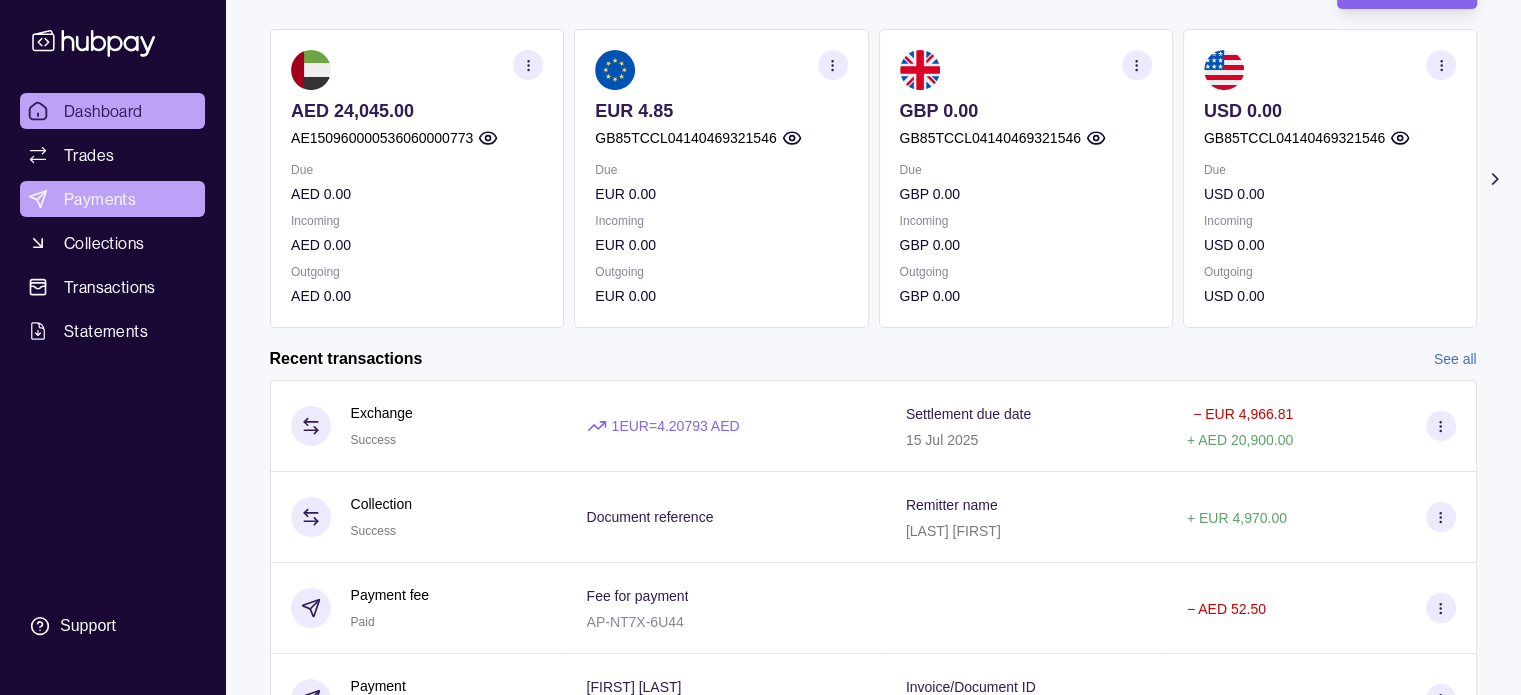 click on "Payments" at bounding box center [112, 199] 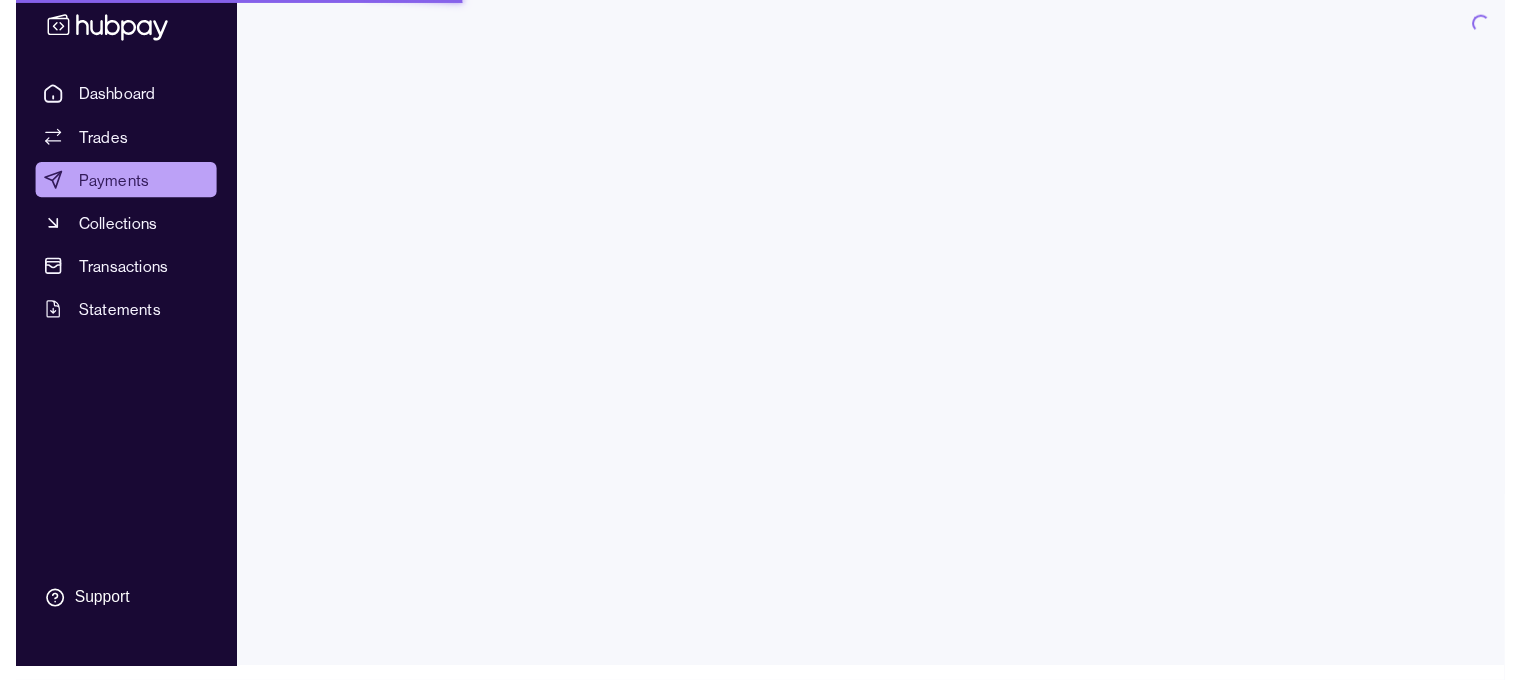 scroll, scrollTop: 0, scrollLeft: 0, axis: both 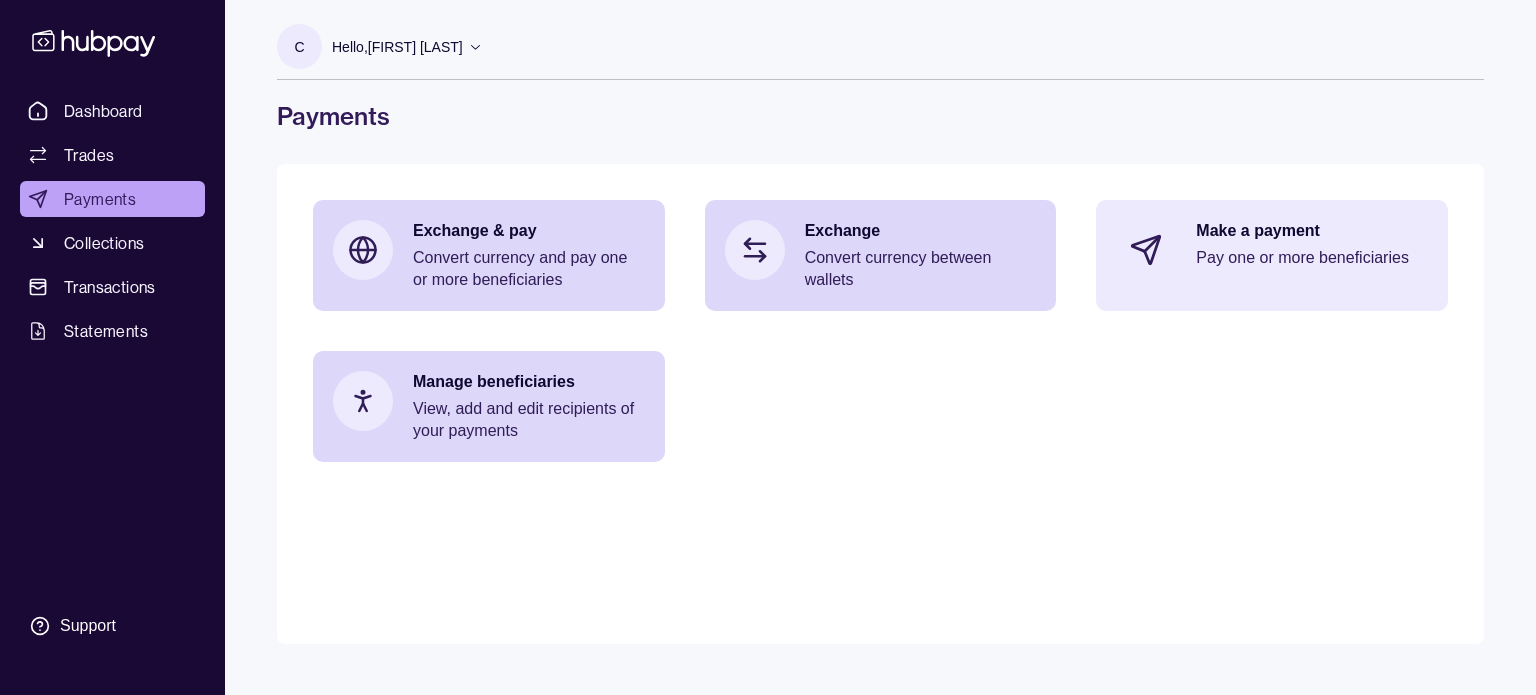 click on "Pay one or more beneficiaries" at bounding box center [1312, 258] 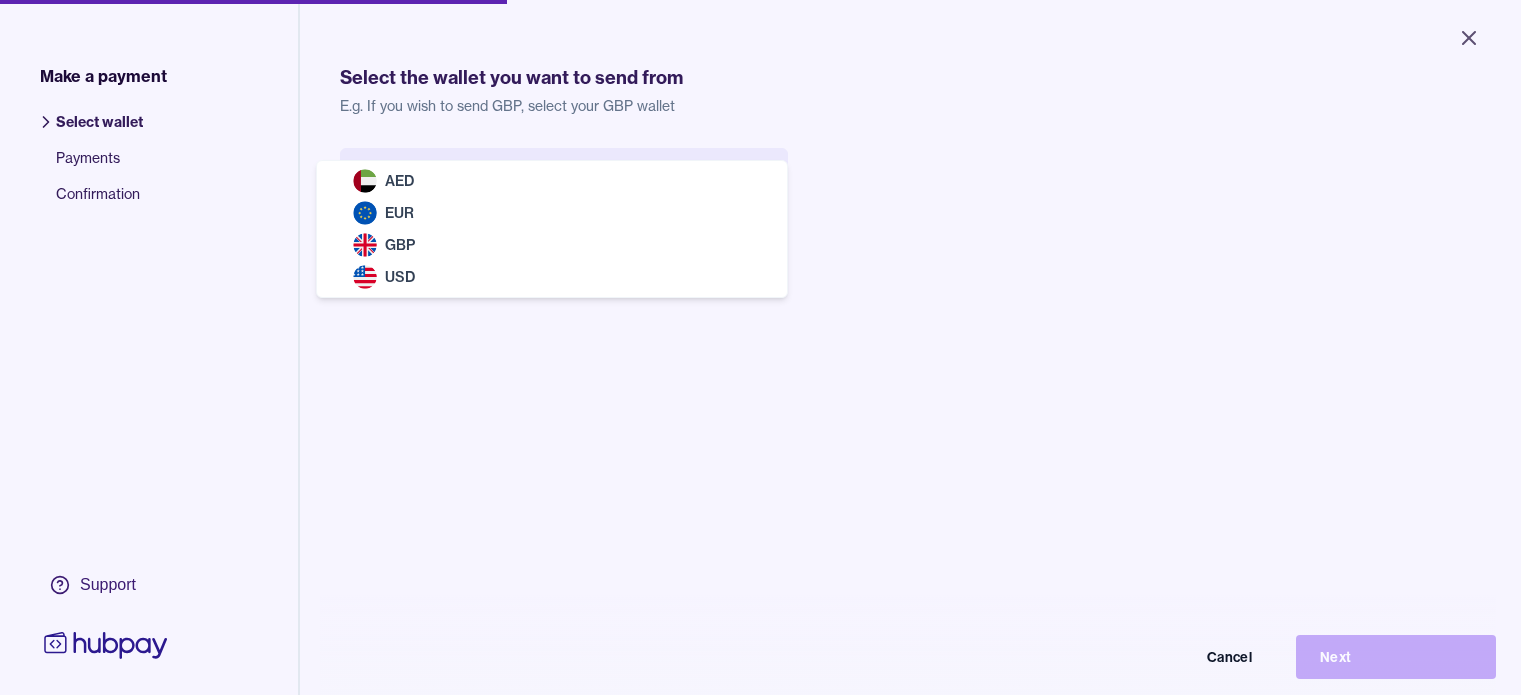 click on "Close Make a payment Select wallet Payments Confirmation Support Select the wallet you want to send from E.g. If you wish to send GBP, select your GBP wallet Select wallet Cancel Next Make a payment | Hubpay AED EUR GBP USD" at bounding box center (760, 347) 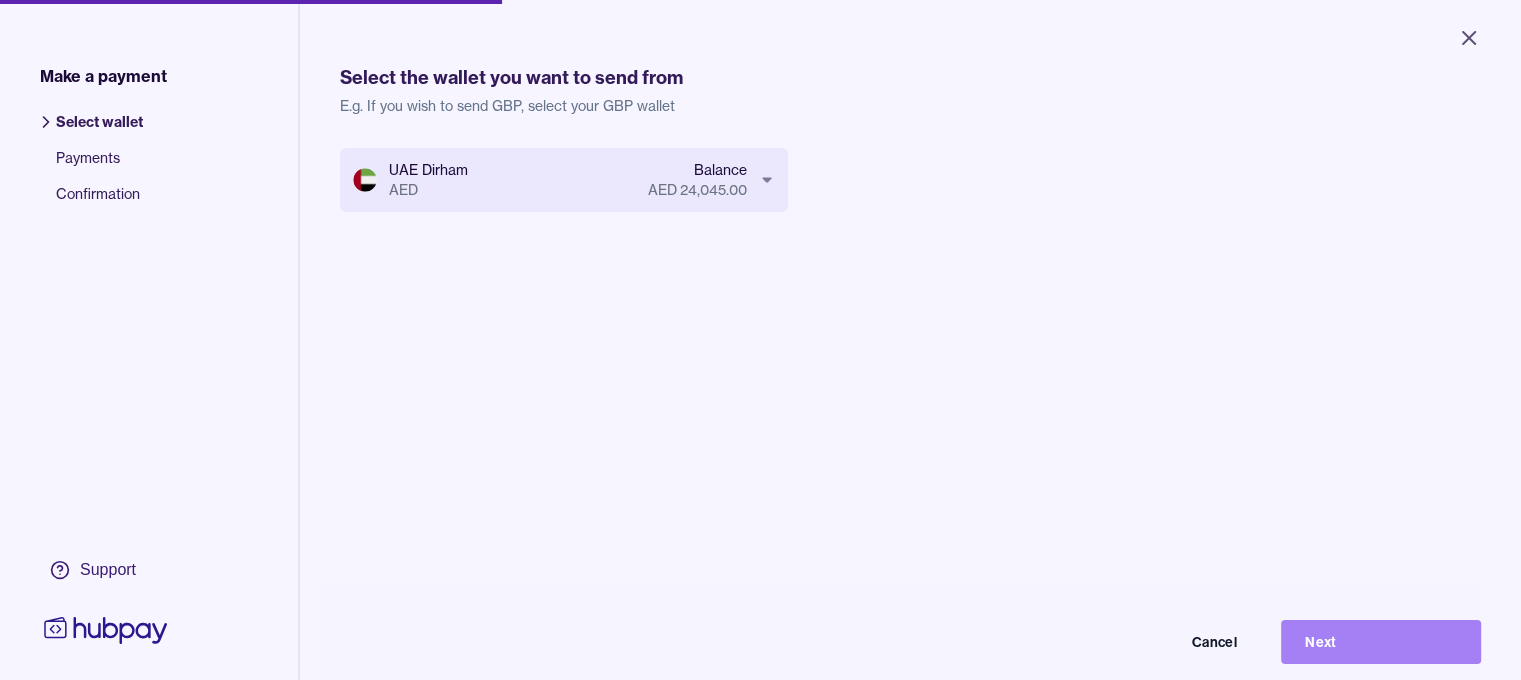 click on "Next" at bounding box center (1381, 642) 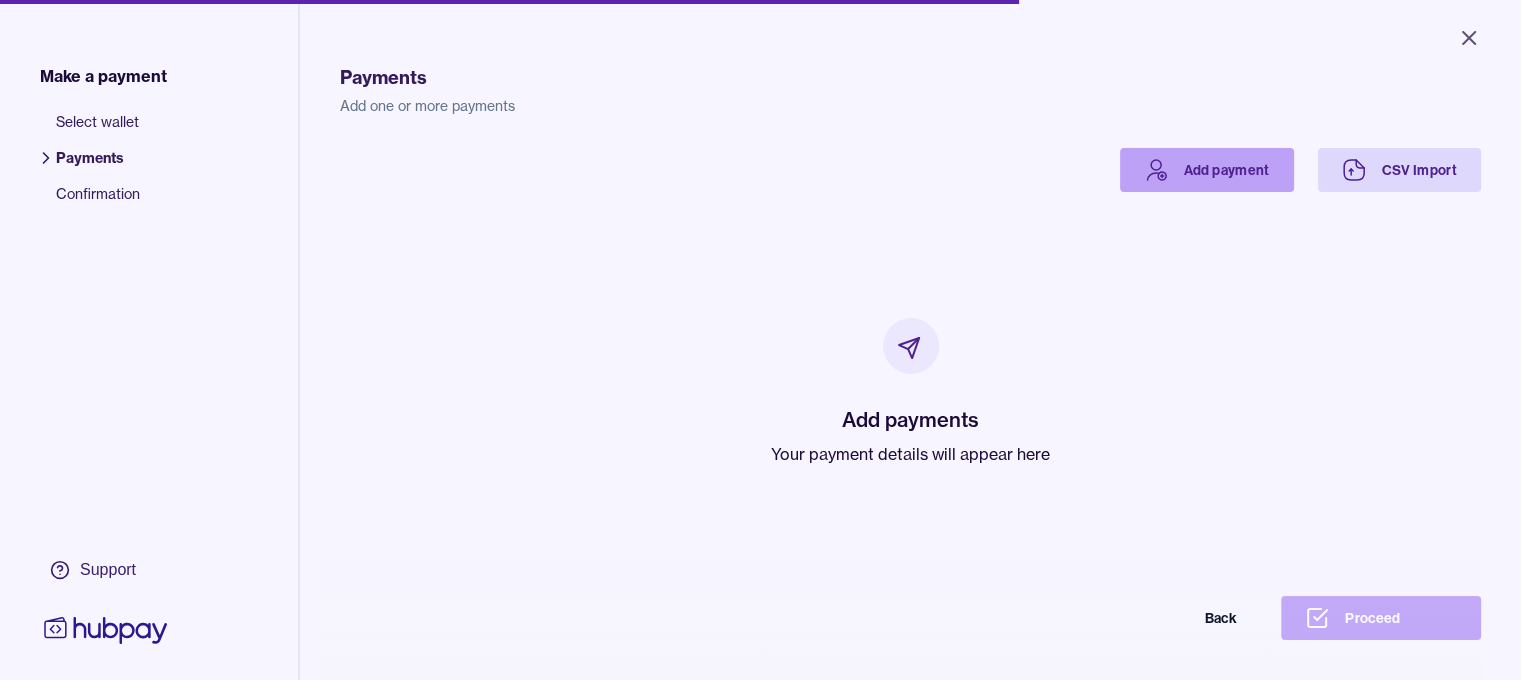 click on "Add payment" at bounding box center [1207, 170] 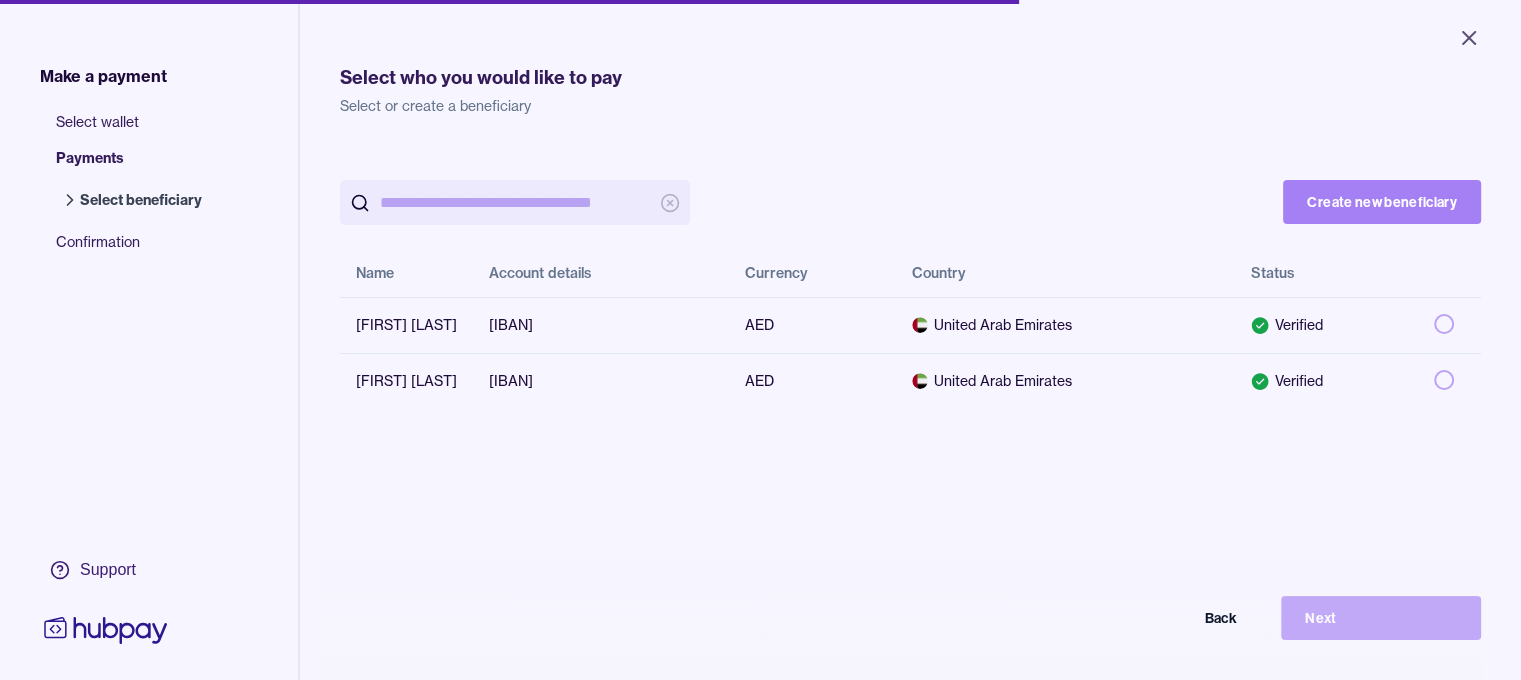 click on "Create new beneficiary" at bounding box center [1382, 202] 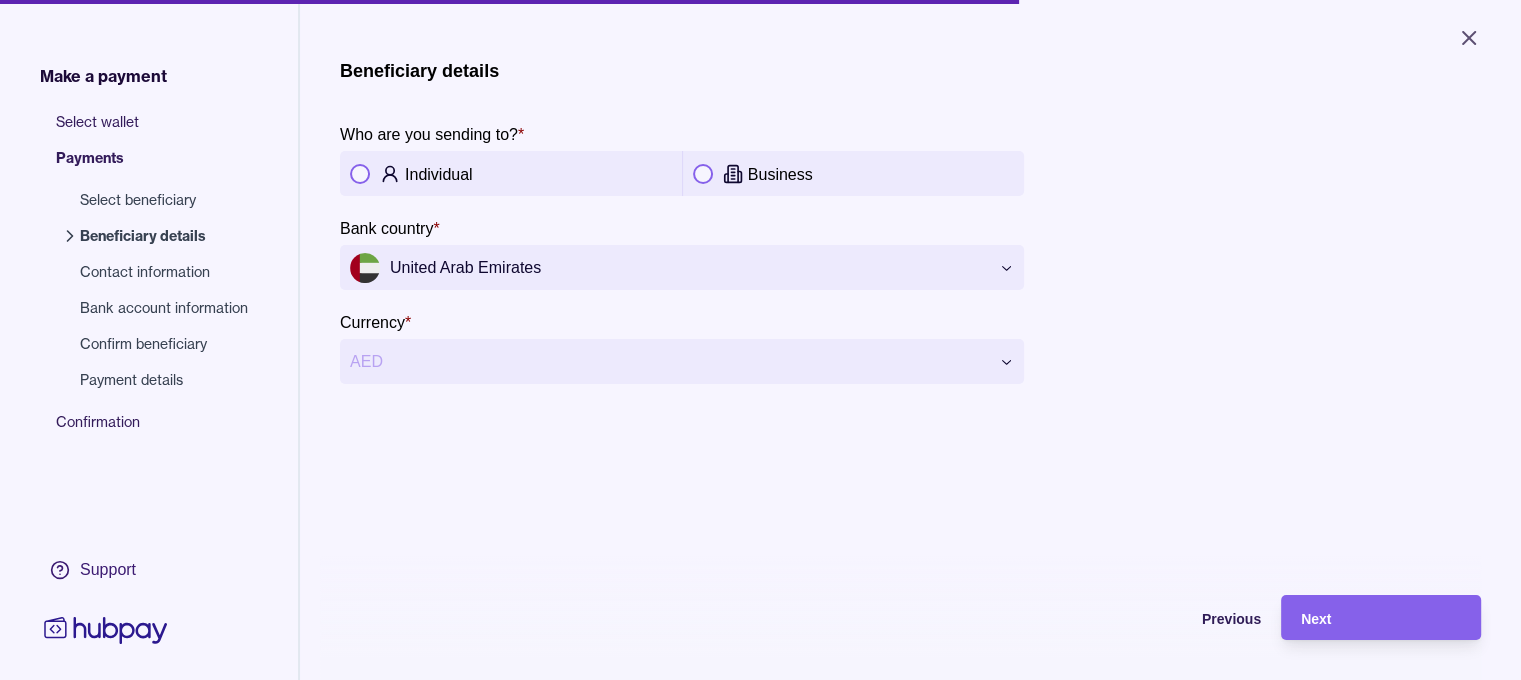 click at bounding box center [703, 174] 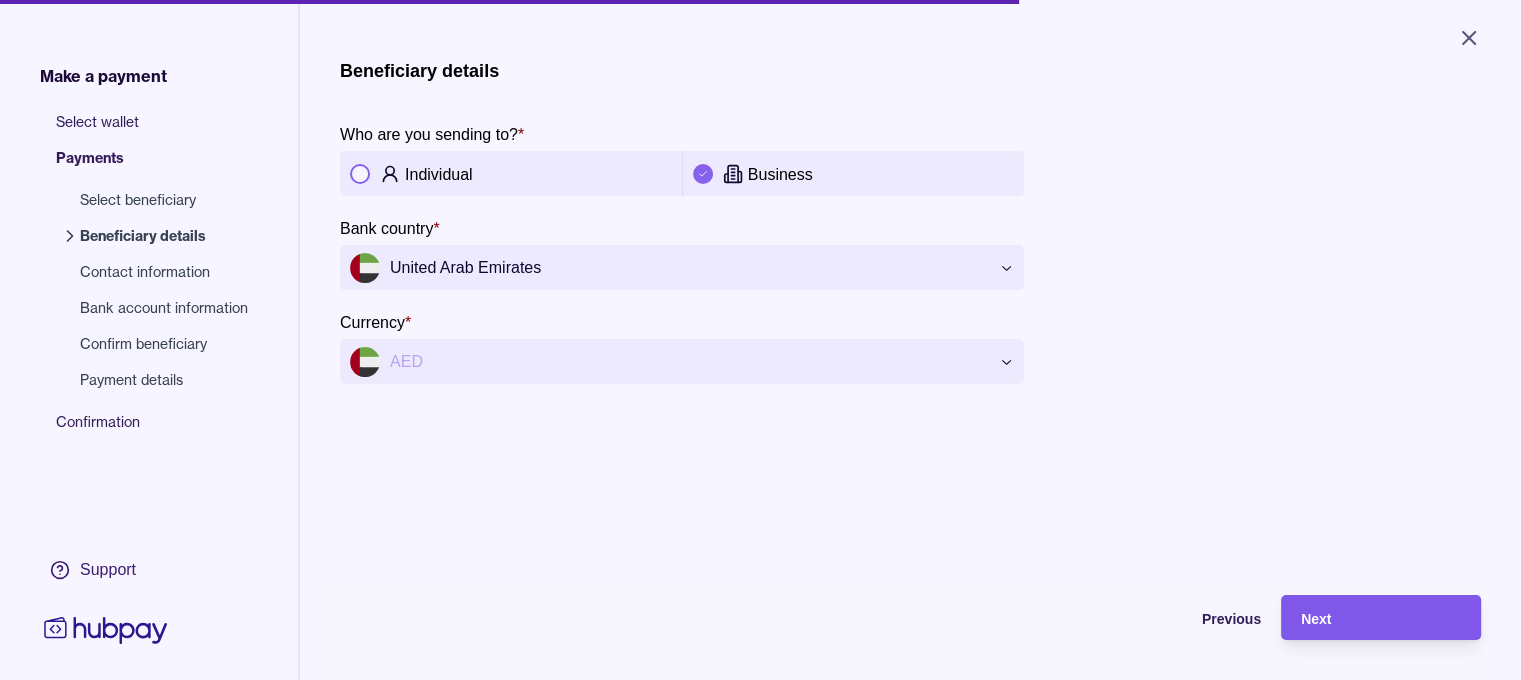 click on "Next" at bounding box center [1381, 618] 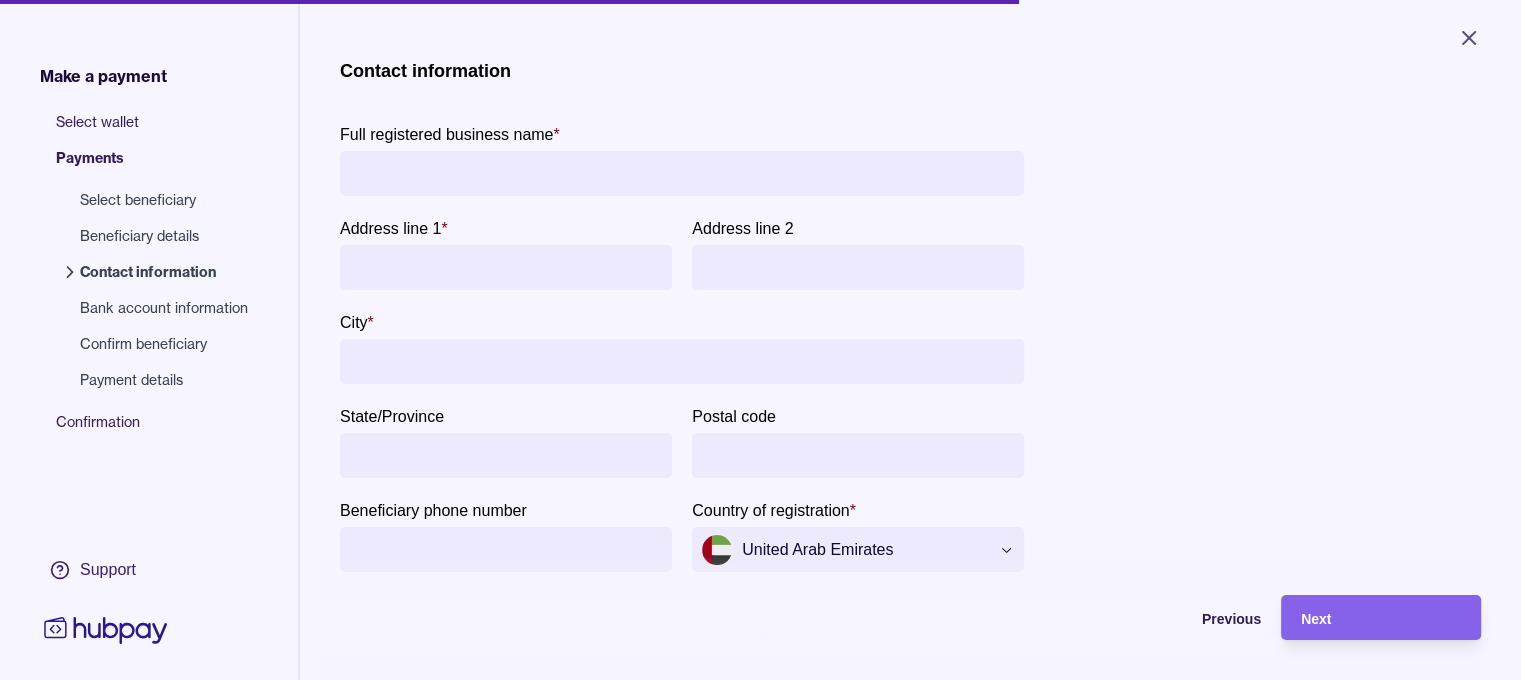 click on "Full registered business name  *" at bounding box center [682, 173] 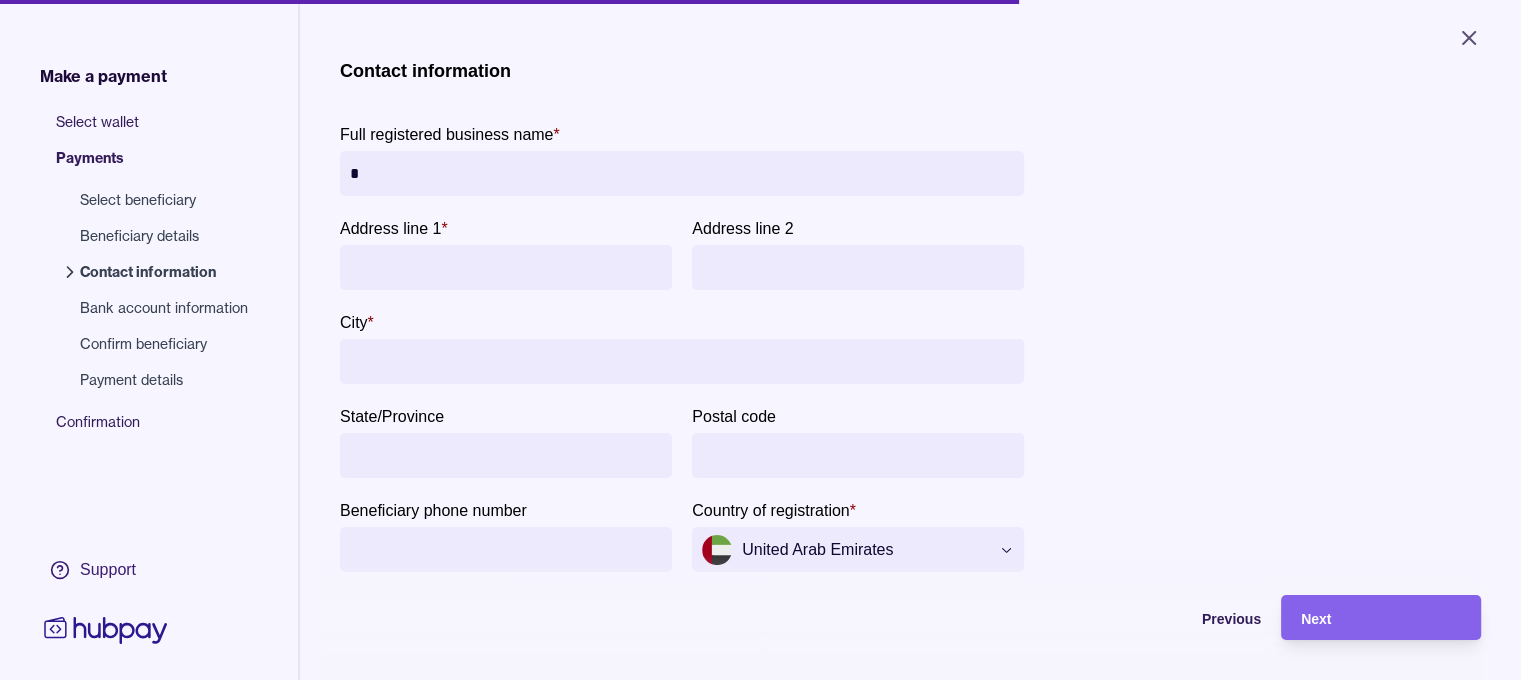 type on "*" 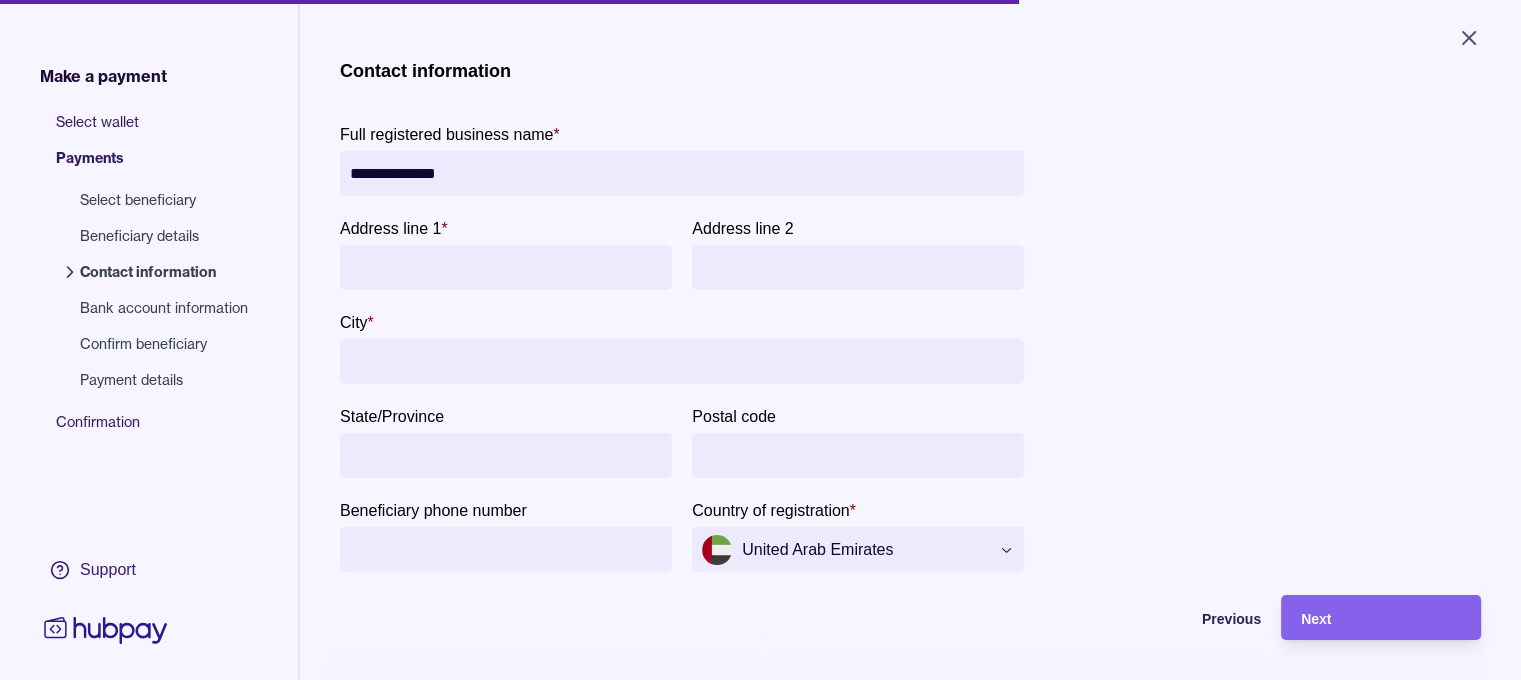 type on "**********" 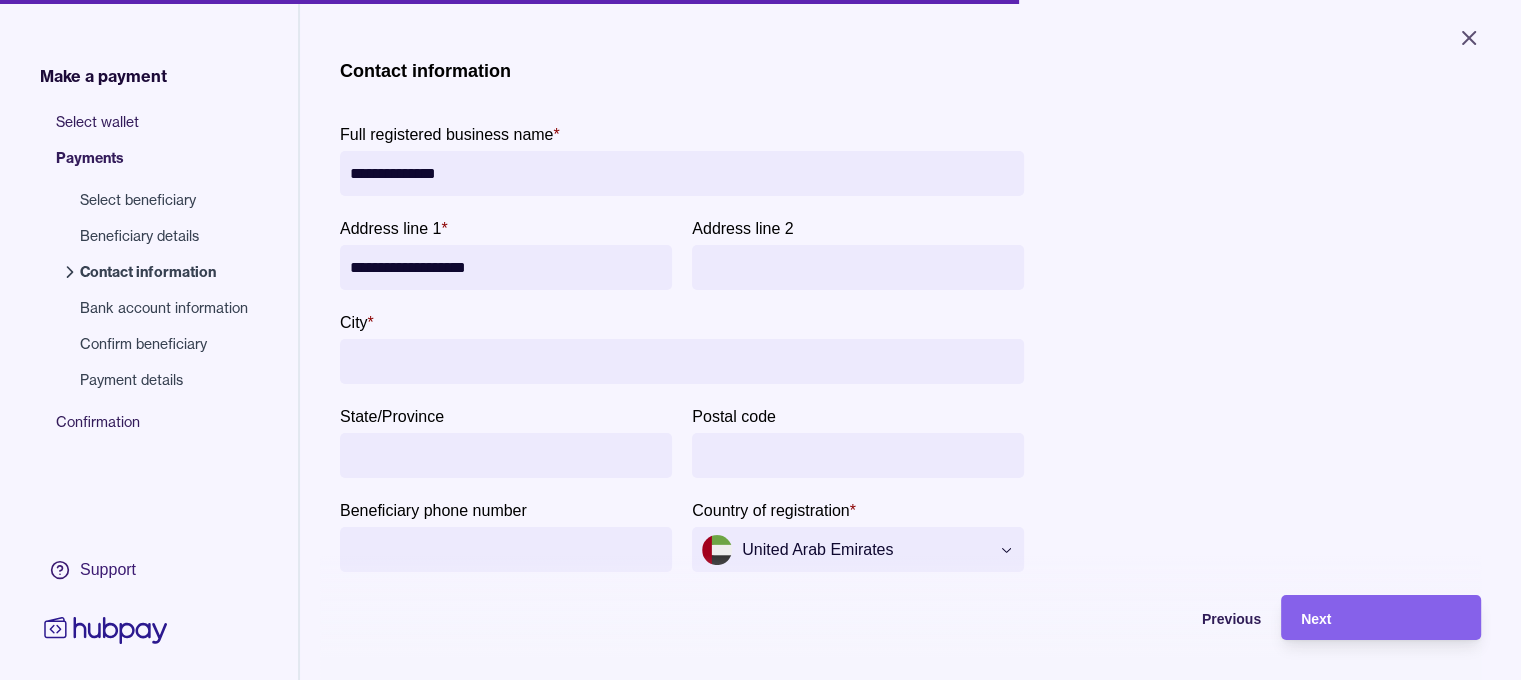 drag, startPoint x: 449, startPoint y: 271, endPoint x: 512, endPoint y: 307, distance: 72.56032 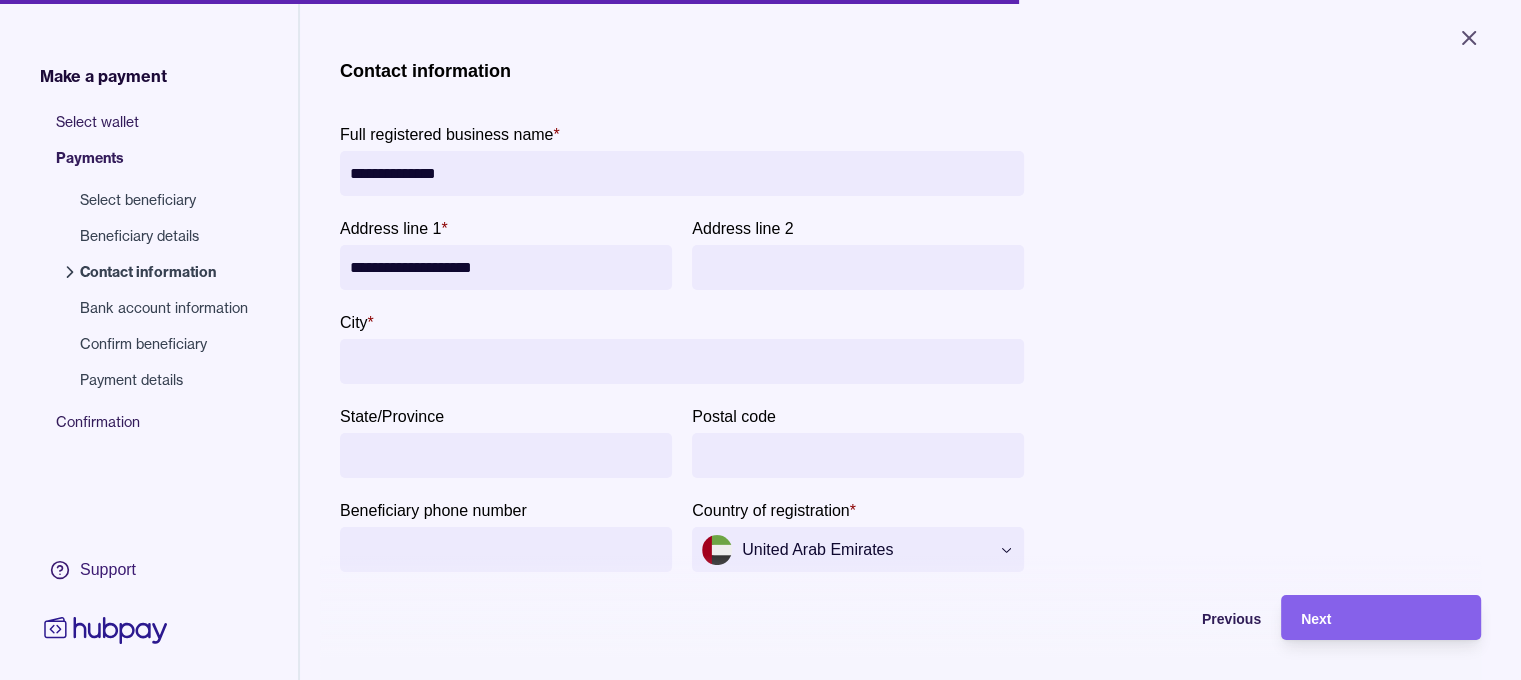 click on "**********" at bounding box center (506, 267) 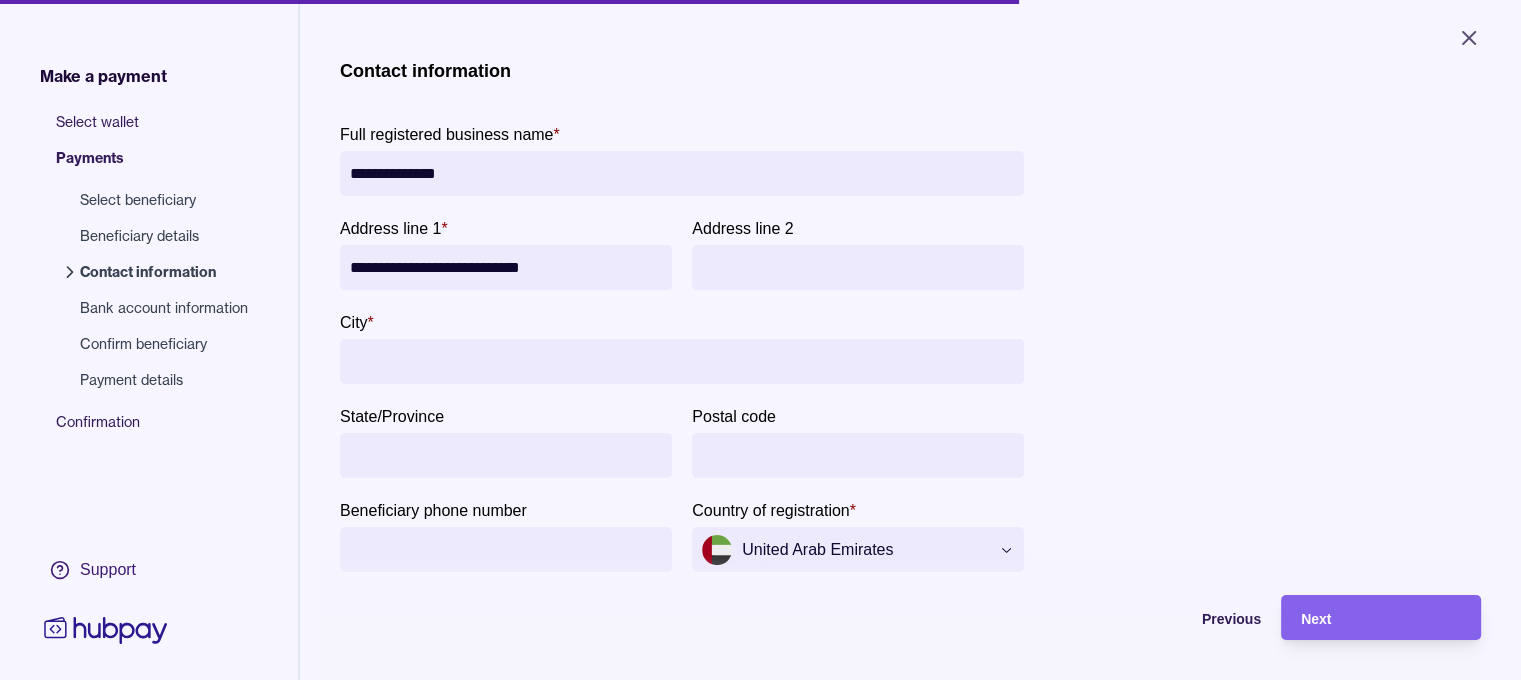 type on "**********" 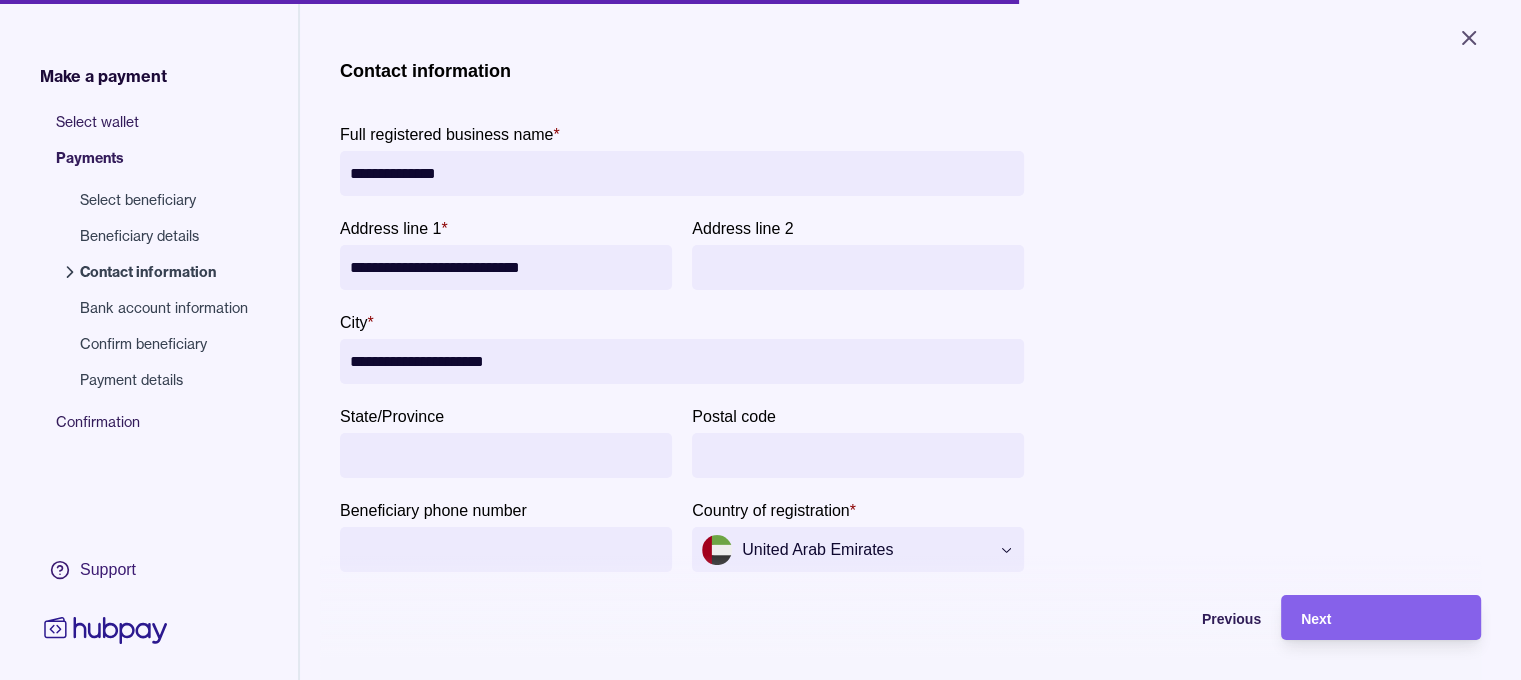 type on "**********" 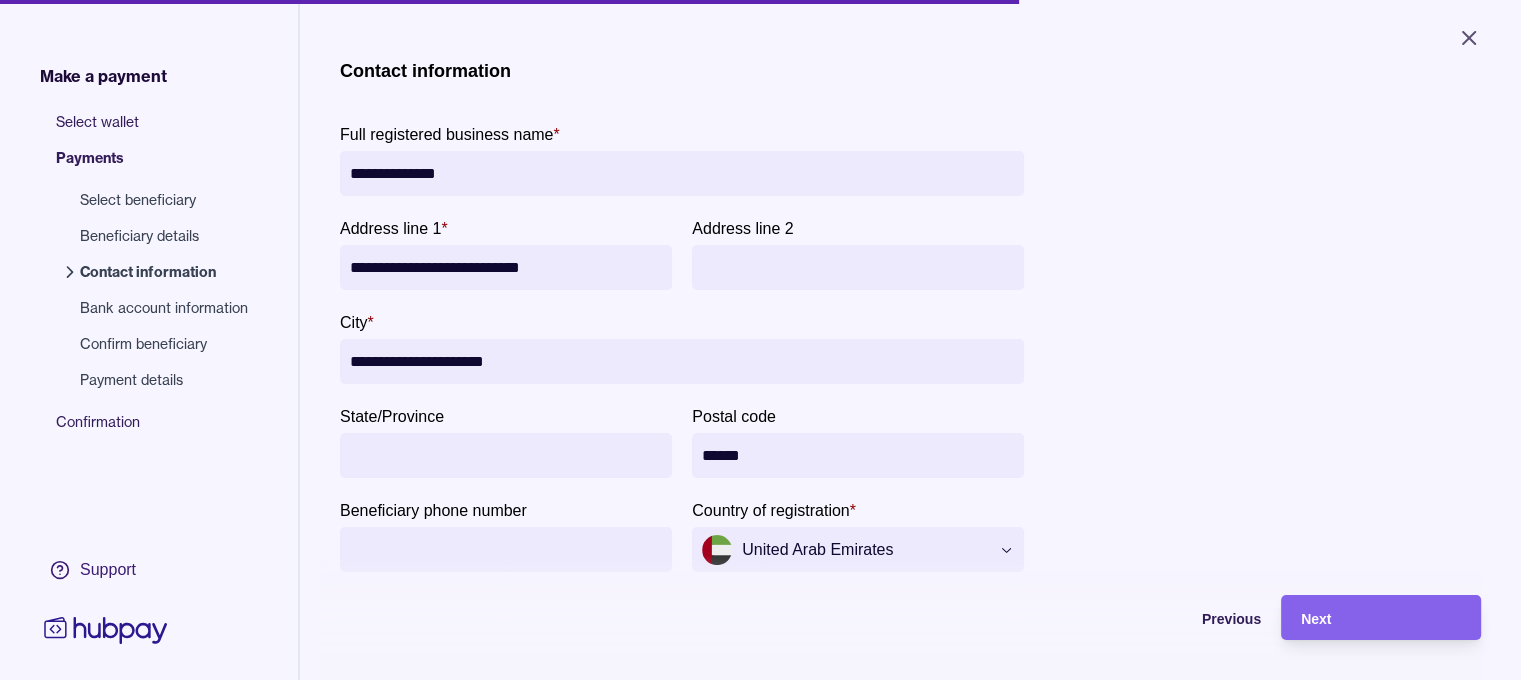 type on "******" 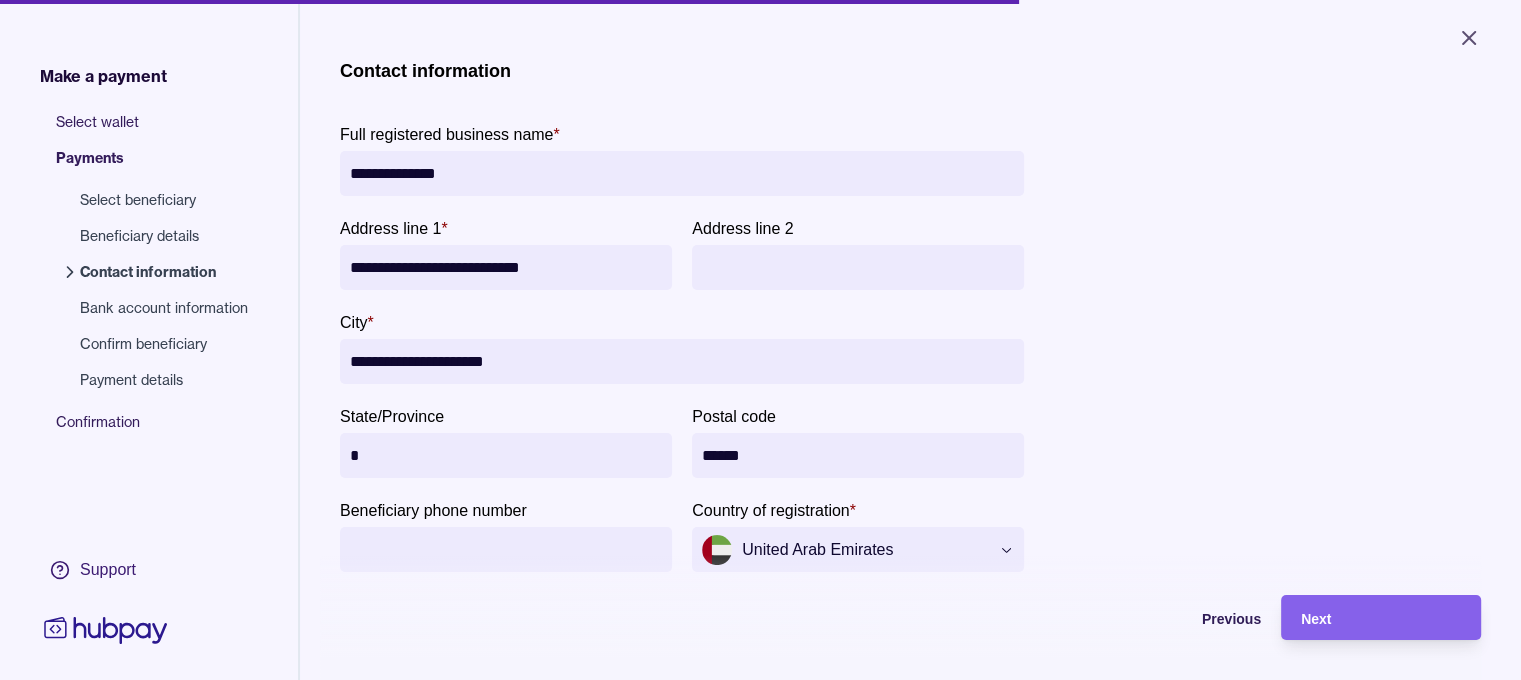 type on "*" 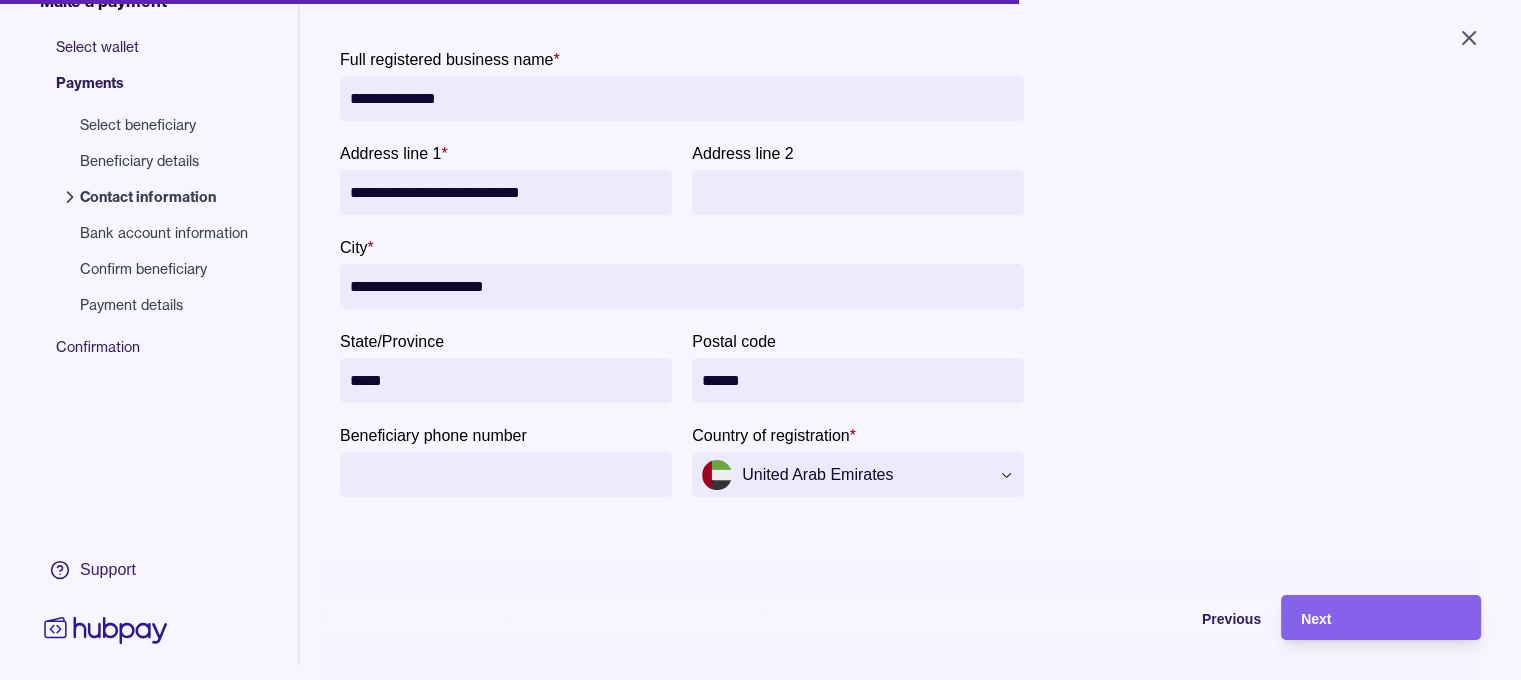 scroll, scrollTop: 171, scrollLeft: 0, axis: vertical 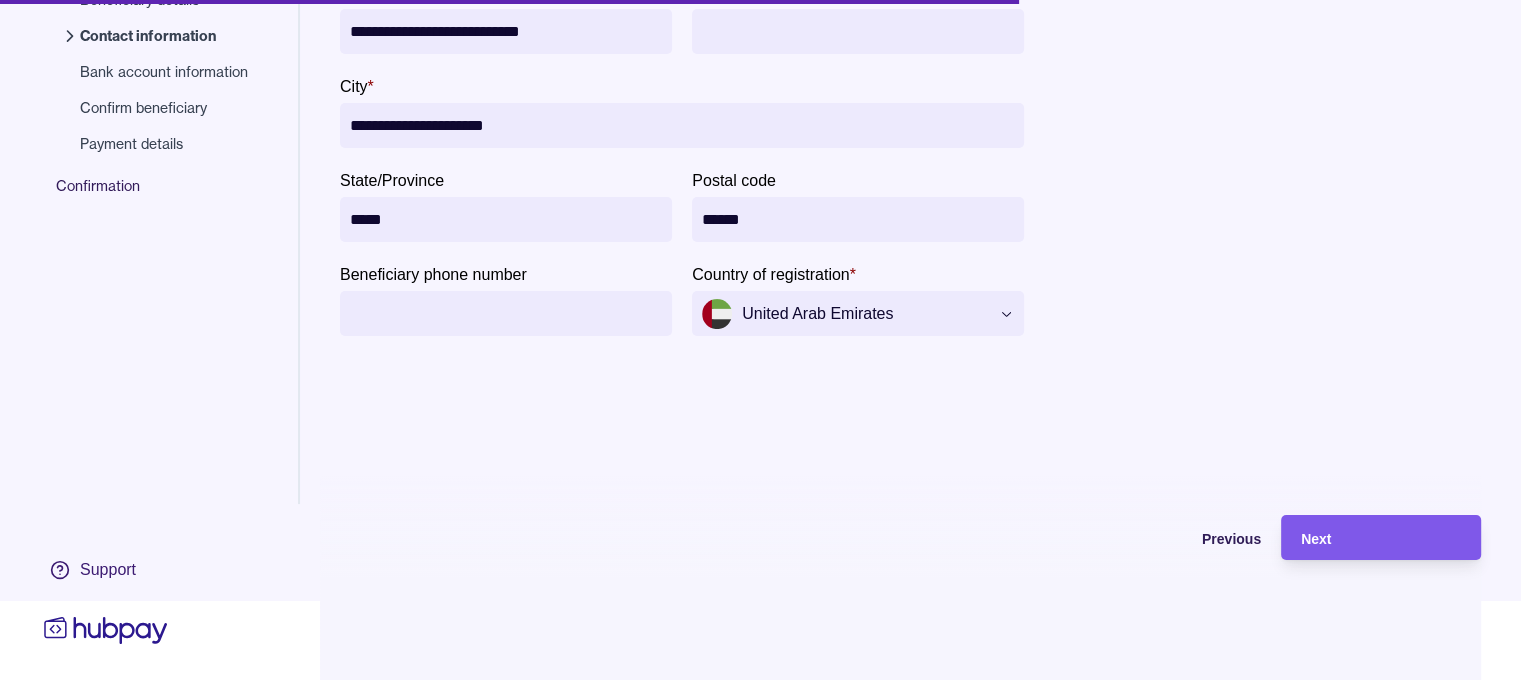 type on "*****" 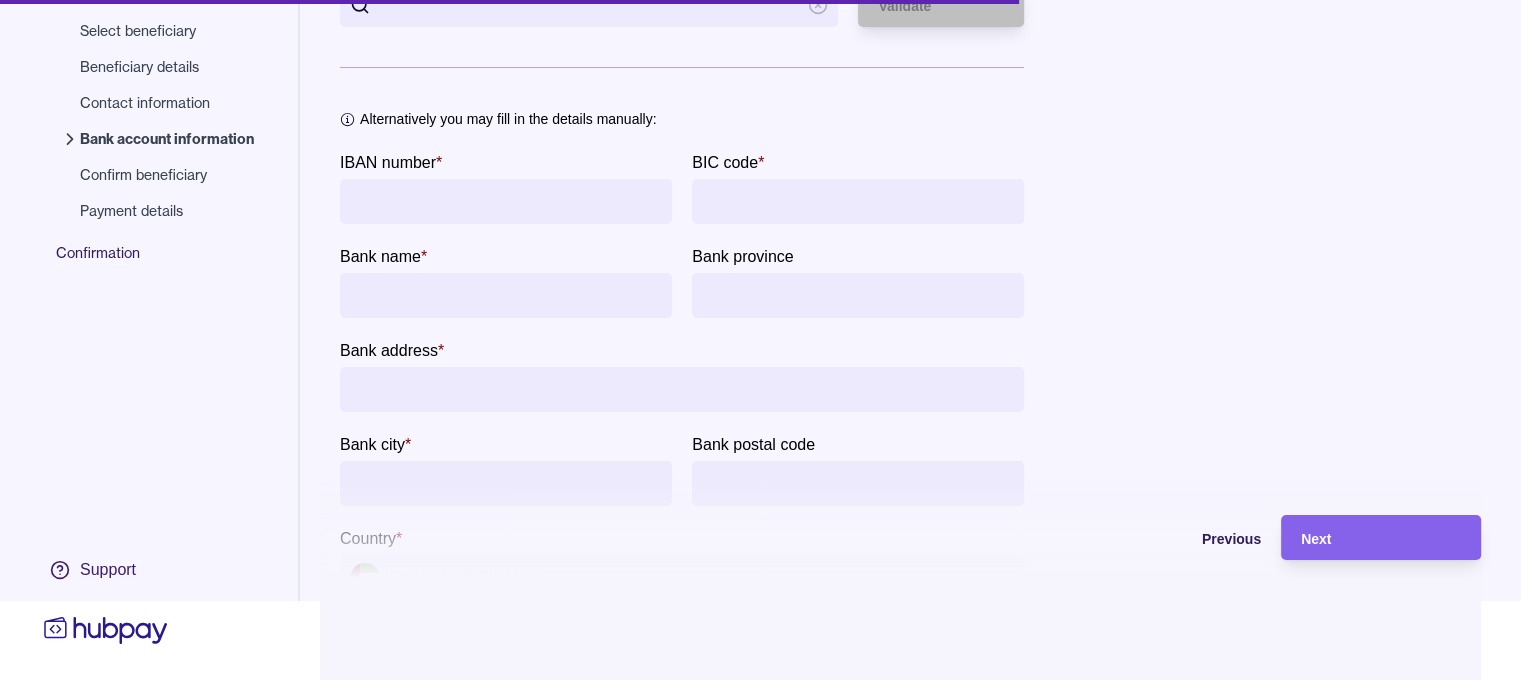 scroll, scrollTop: 0, scrollLeft: 0, axis: both 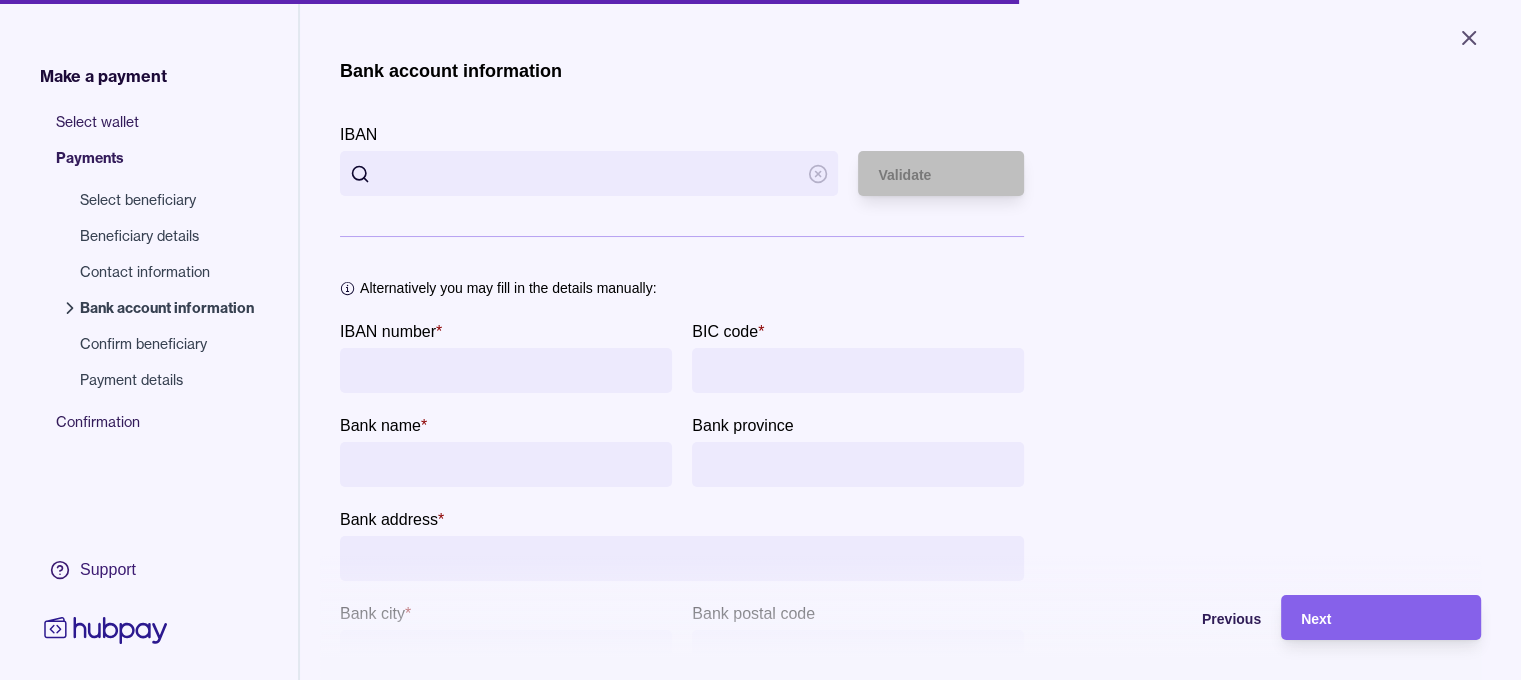 click on "IBAN" at bounding box center (589, 173) 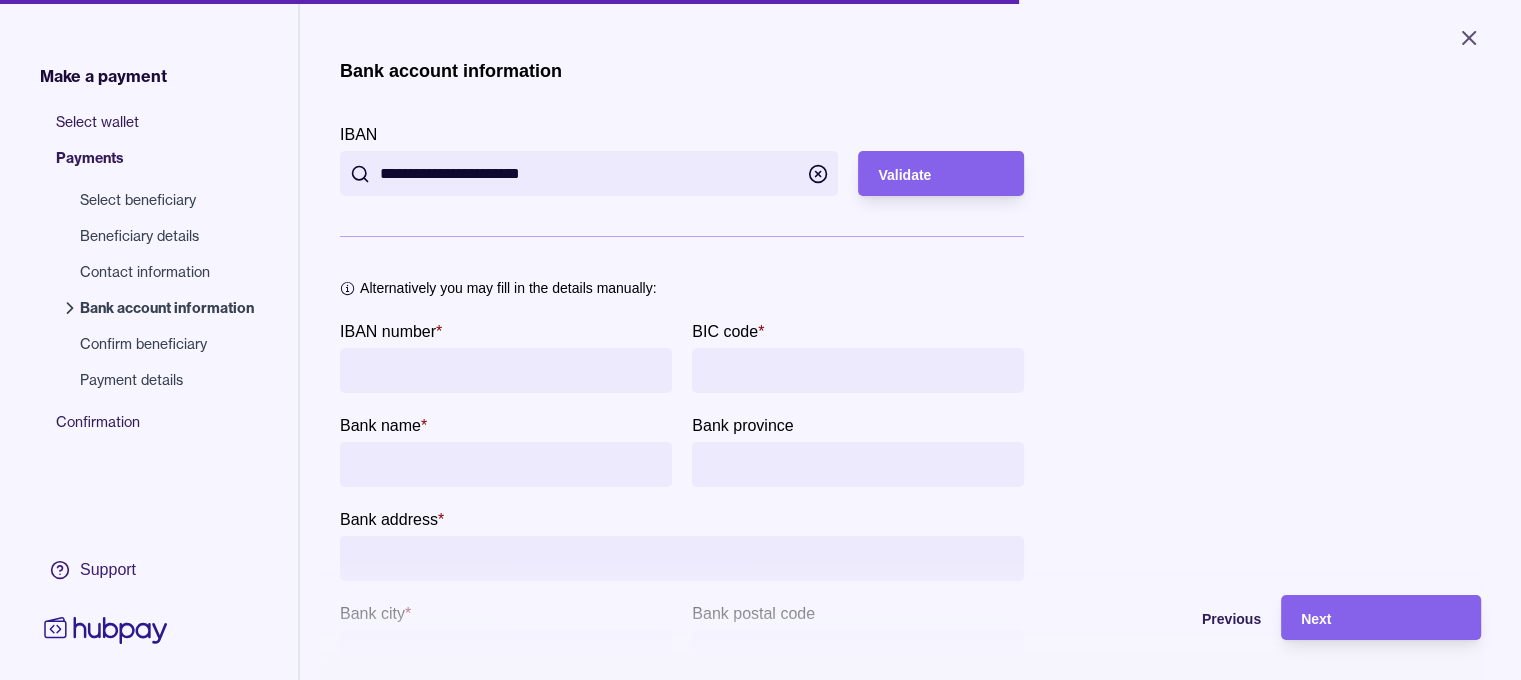 click on "**********" at bounding box center (589, 173) 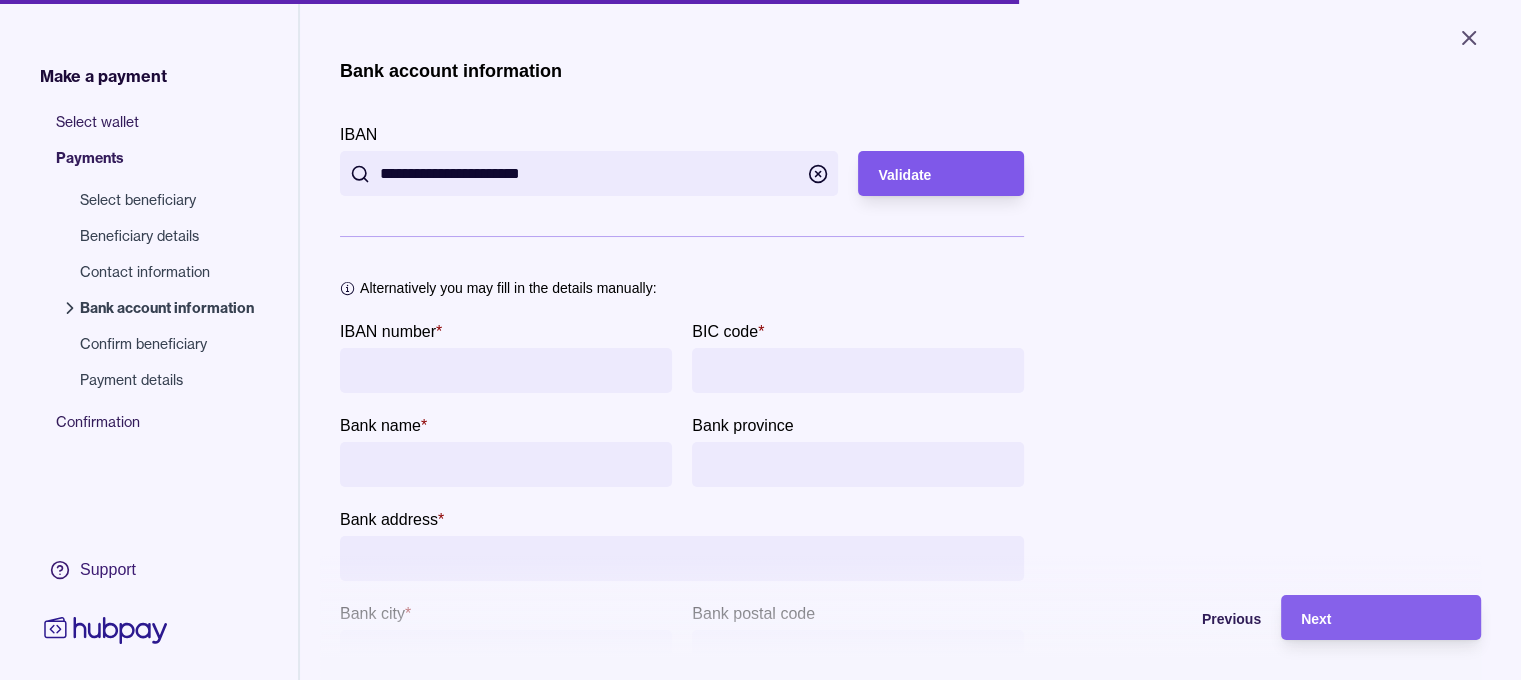 type on "**********" 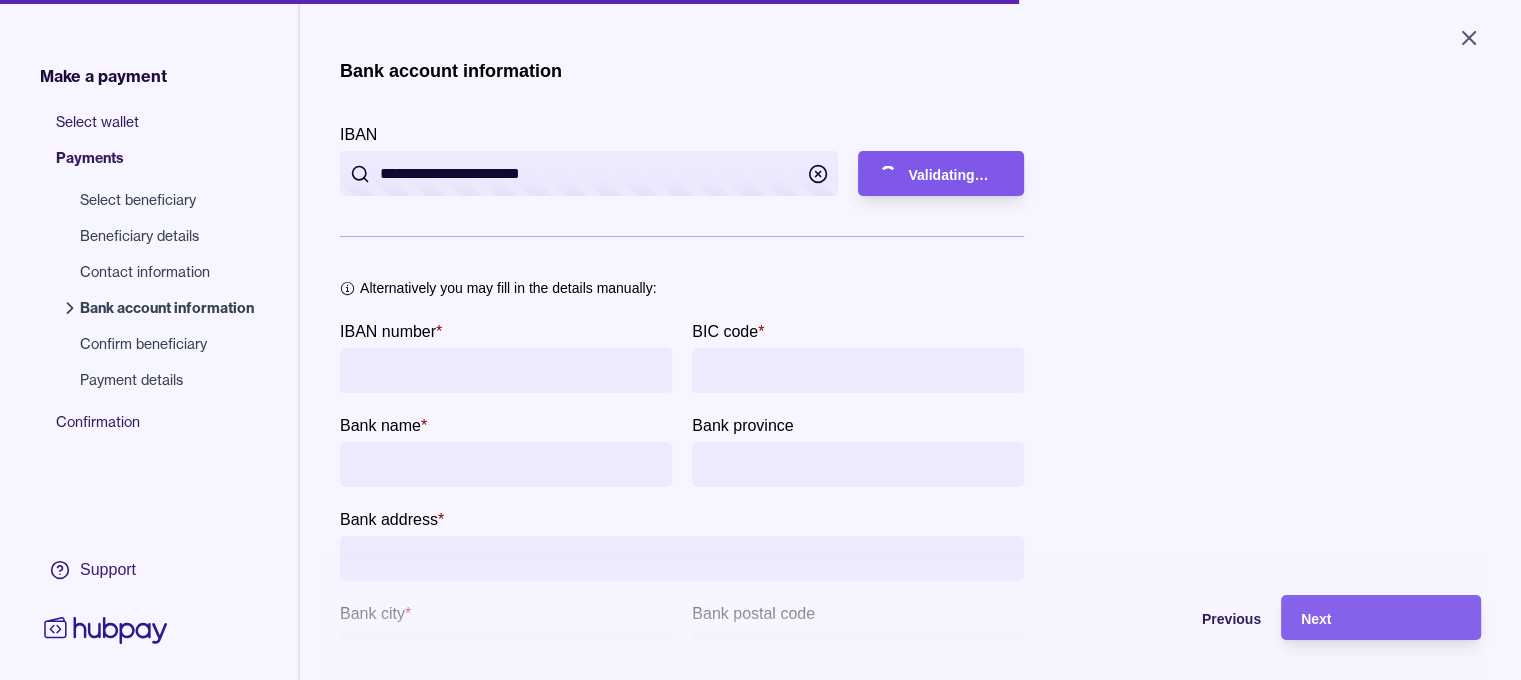 type on "**********" 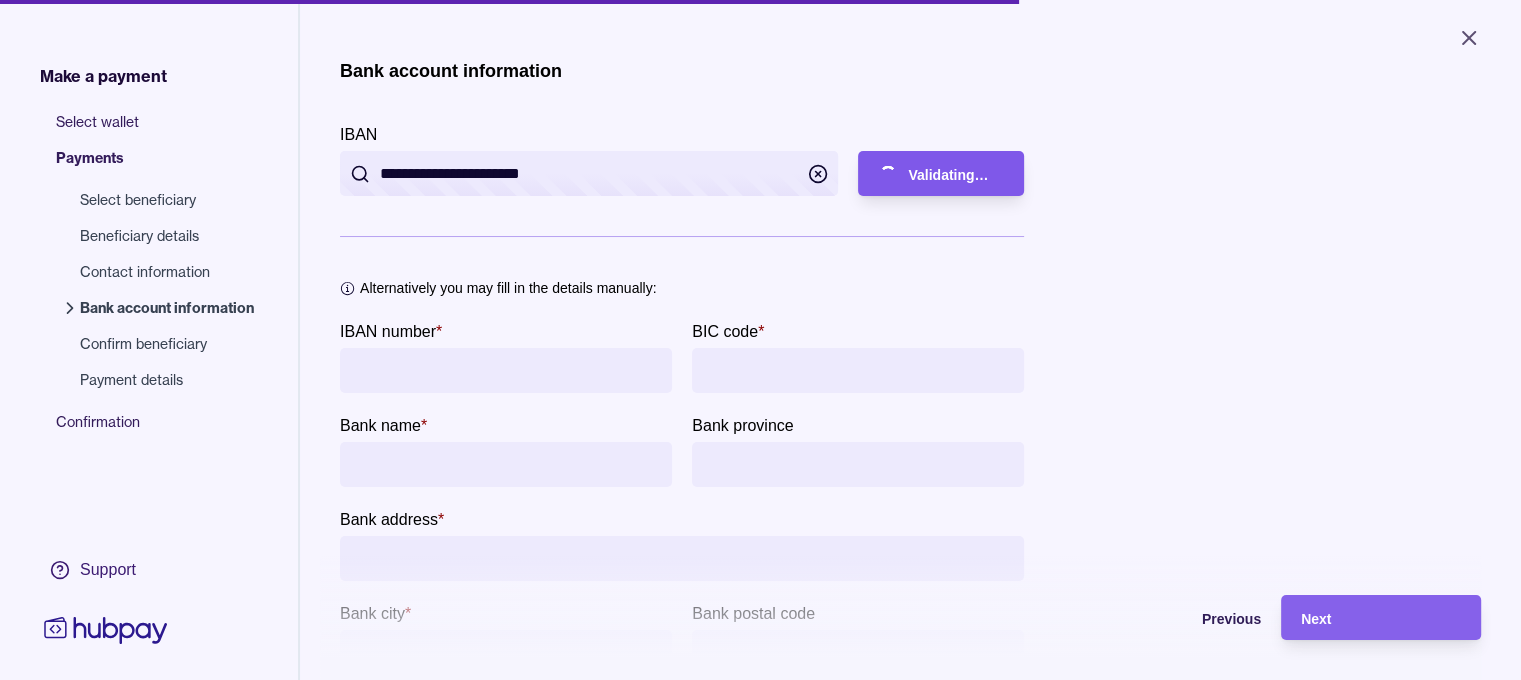 type on "**********" 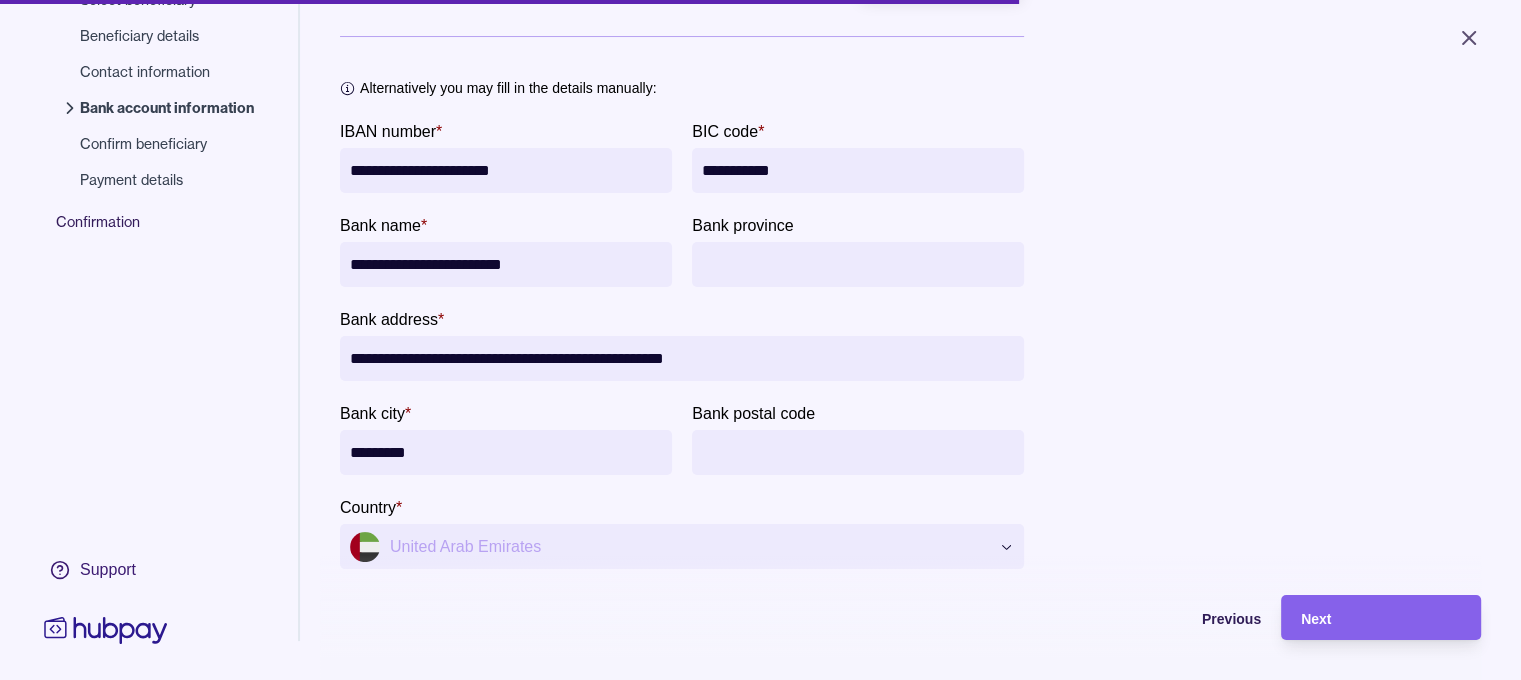 scroll, scrollTop: 256, scrollLeft: 0, axis: vertical 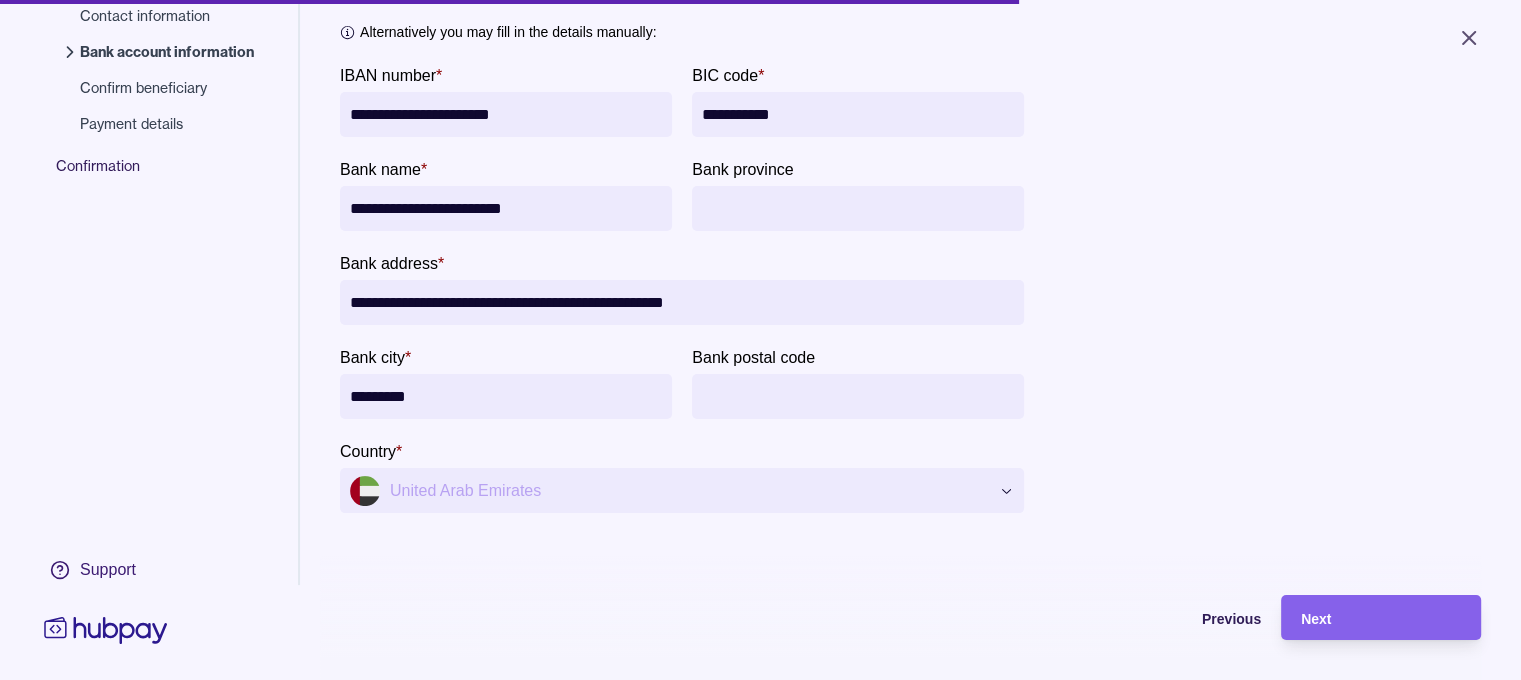 click on "**********" at bounding box center [760, 340] 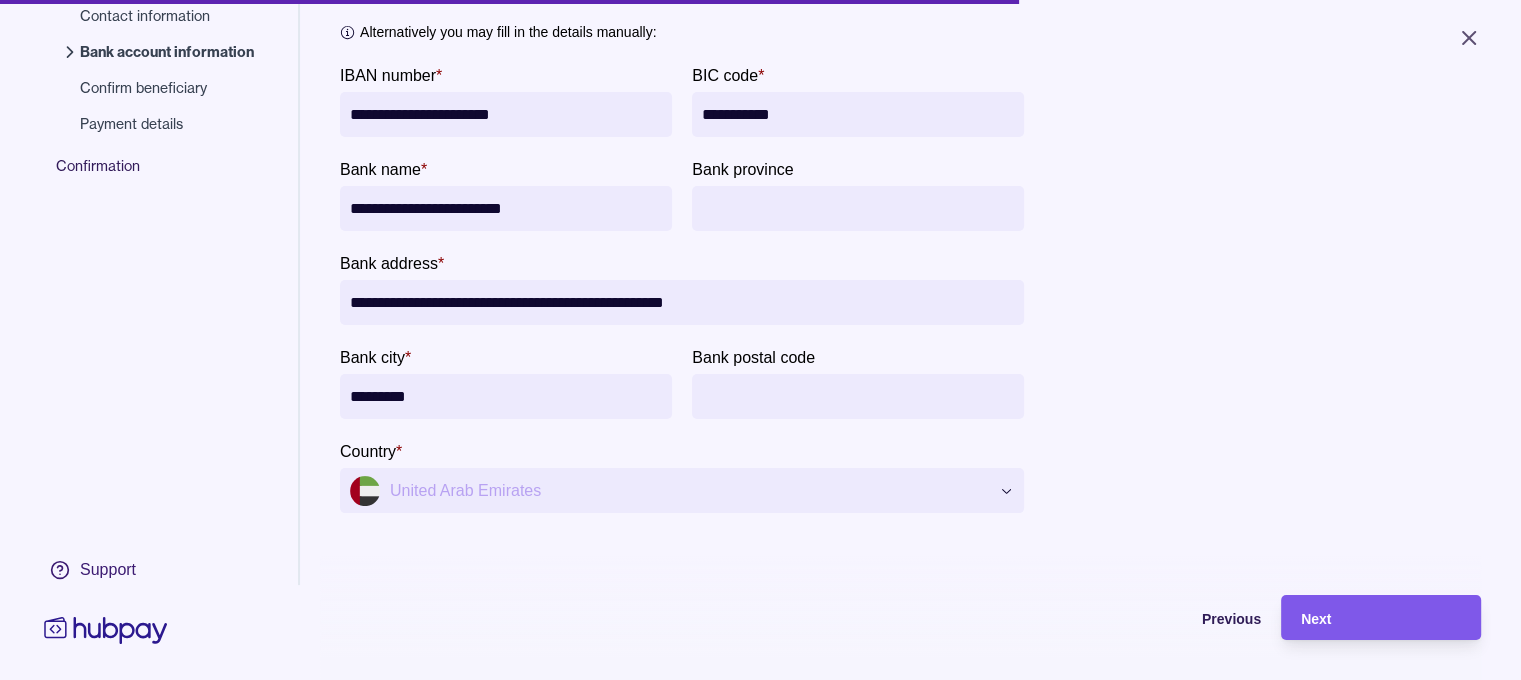 click on "Next" at bounding box center [1381, 618] 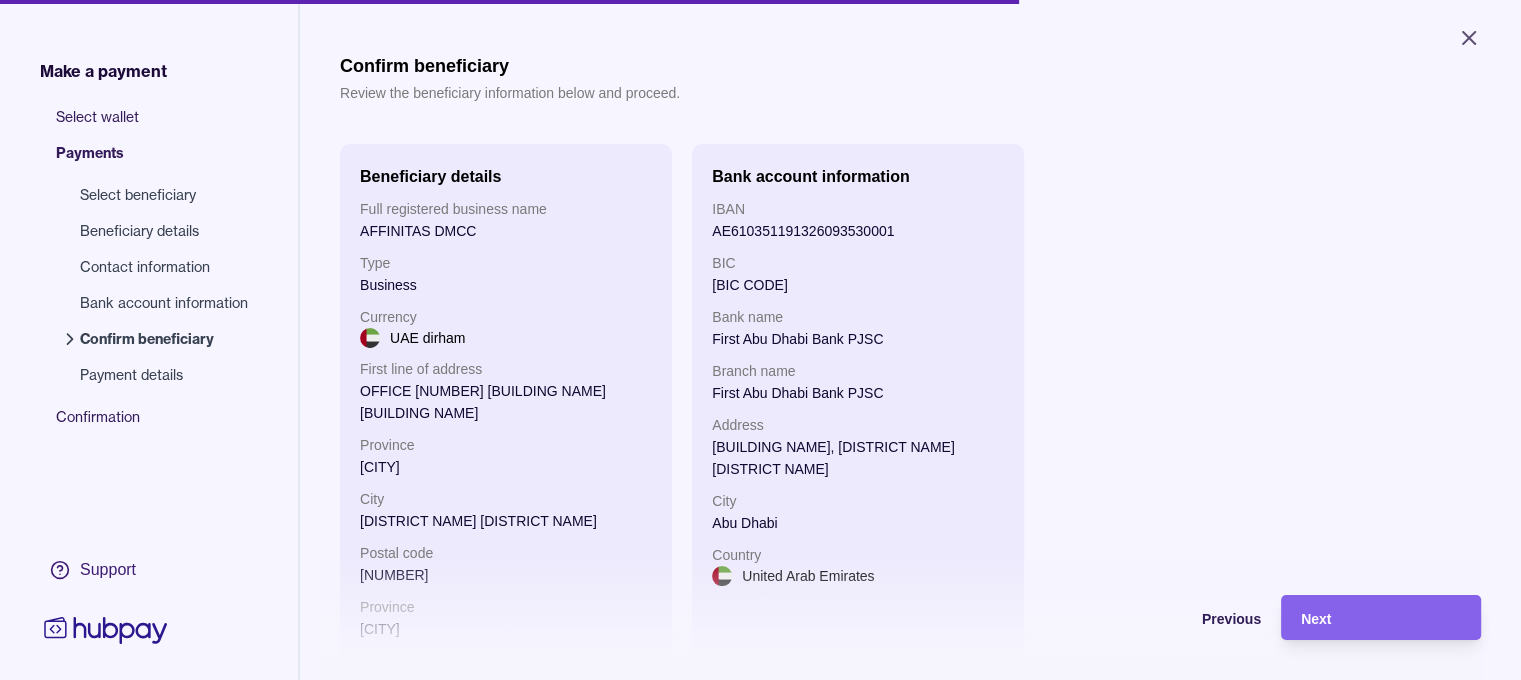 scroll, scrollTop: 0, scrollLeft: 0, axis: both 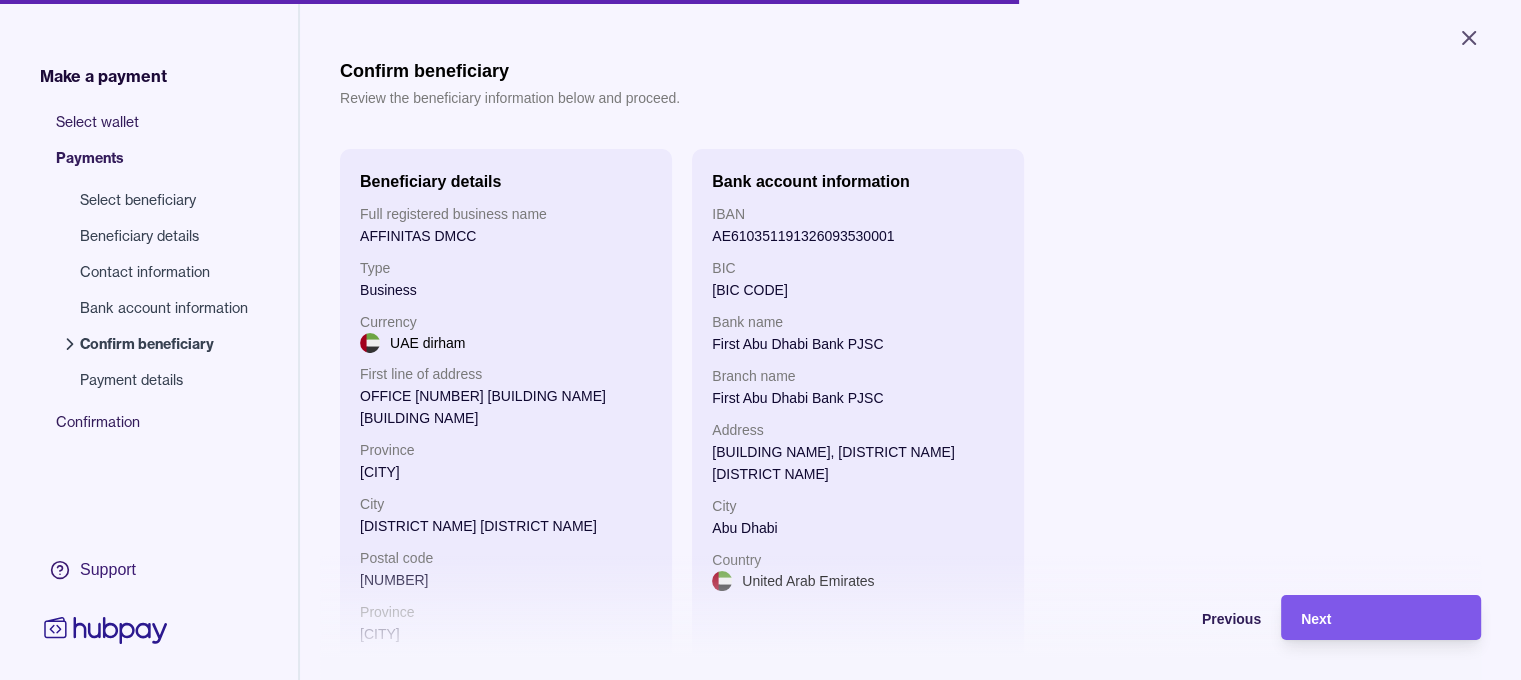 click on "Next" at bounding box center [1381, 618] 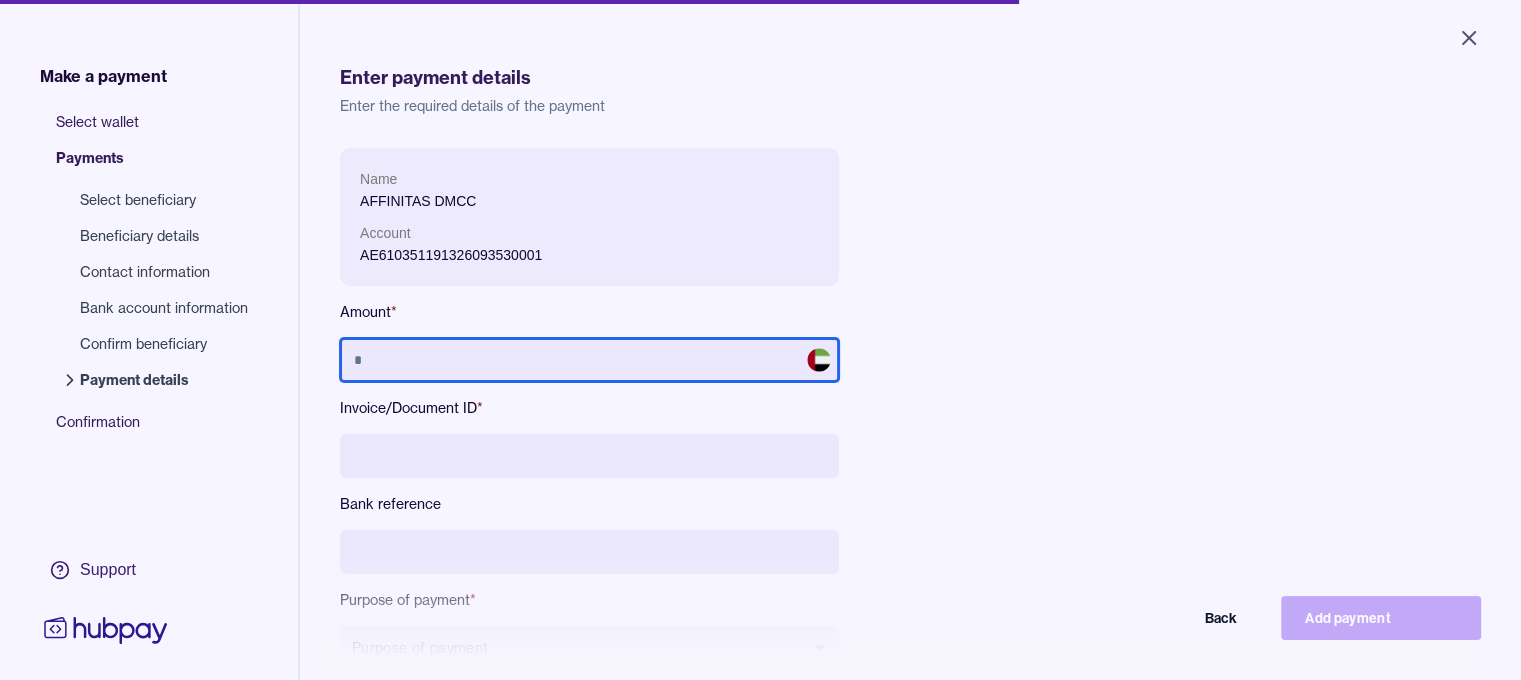 click at bounding box center [589, 360] 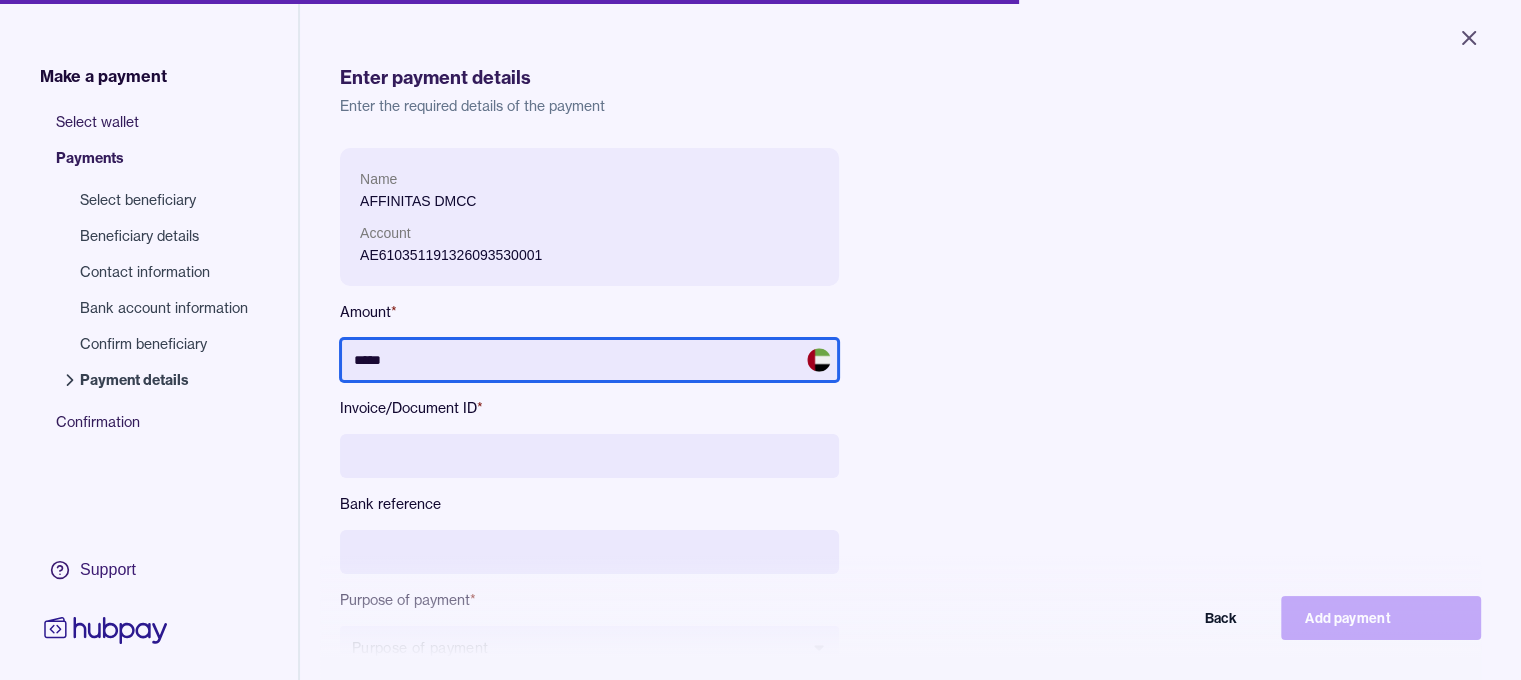 type on "*****" 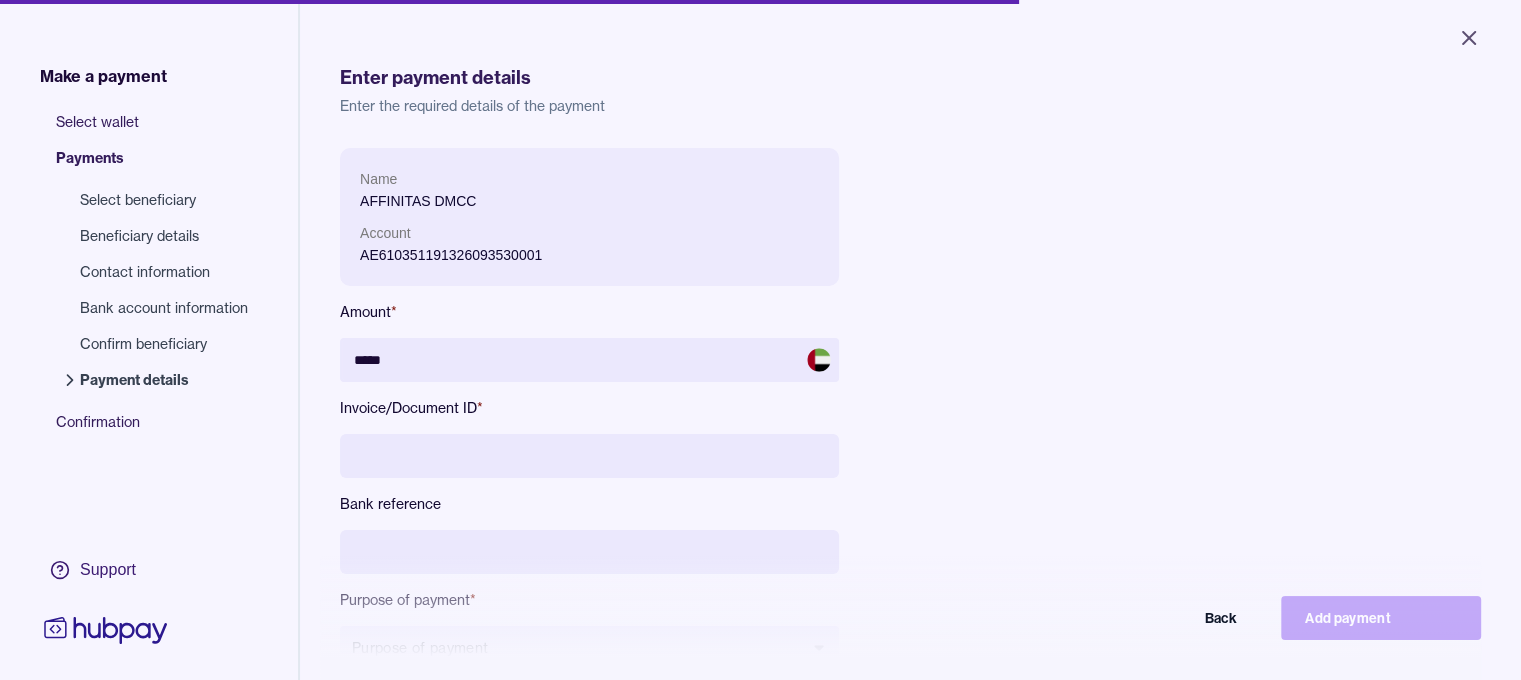 click at bounding box center [589, 456] 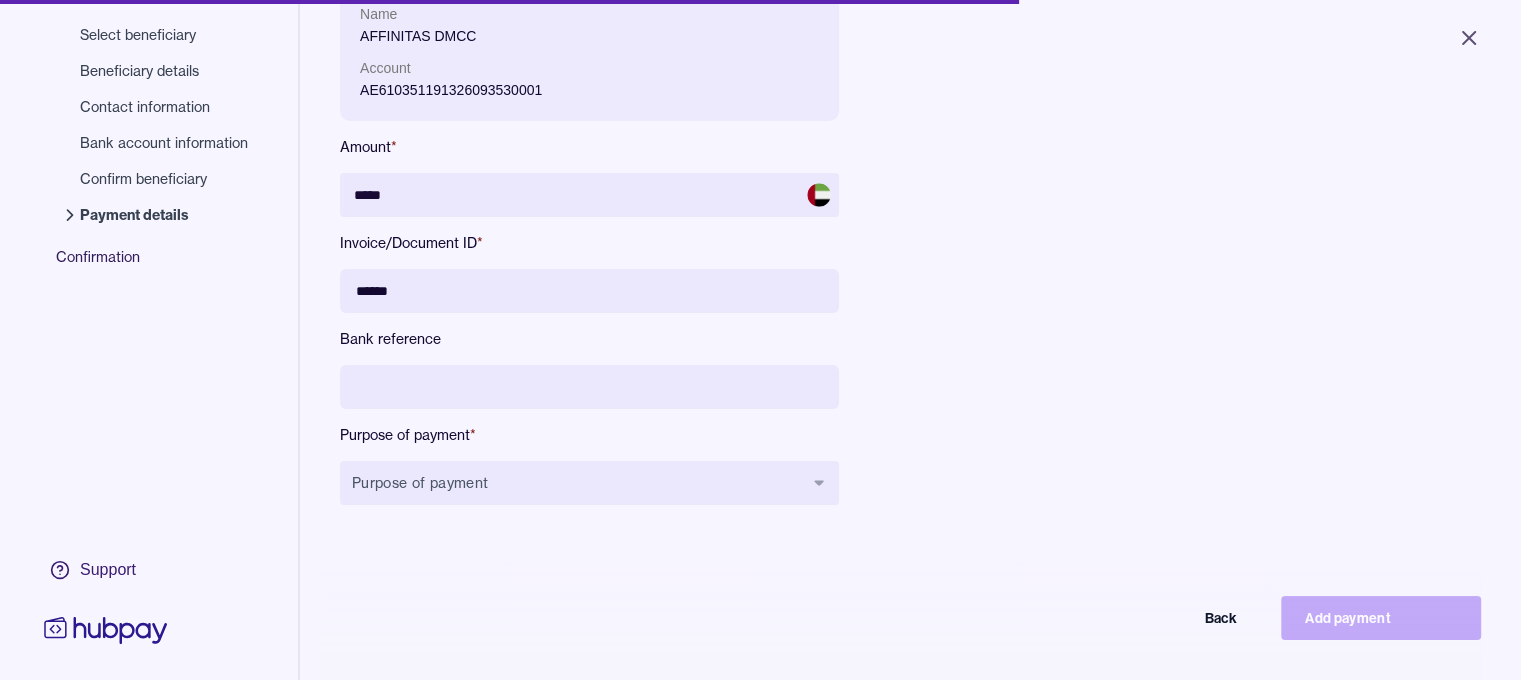 scroll, scrollTop: 200, scrollLeft: 0, axis: vertical 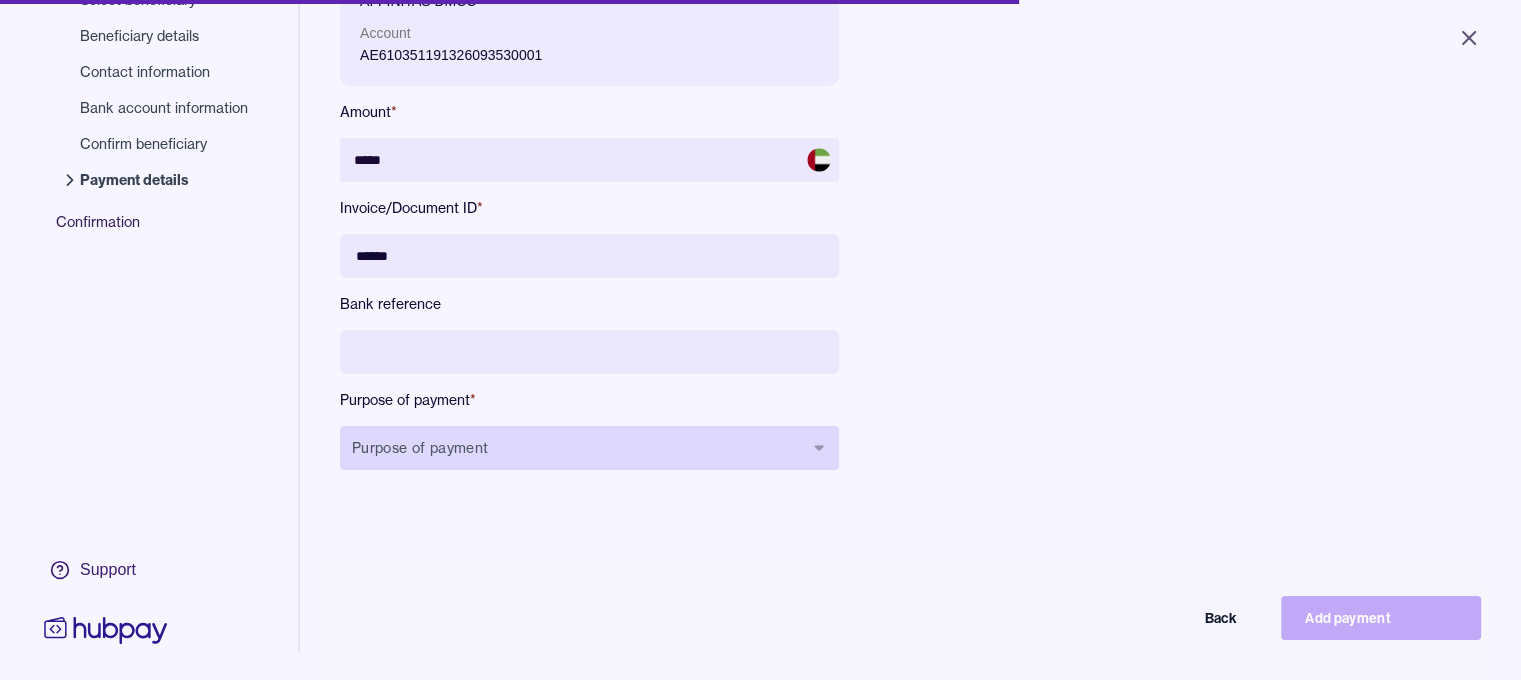 type on "******" 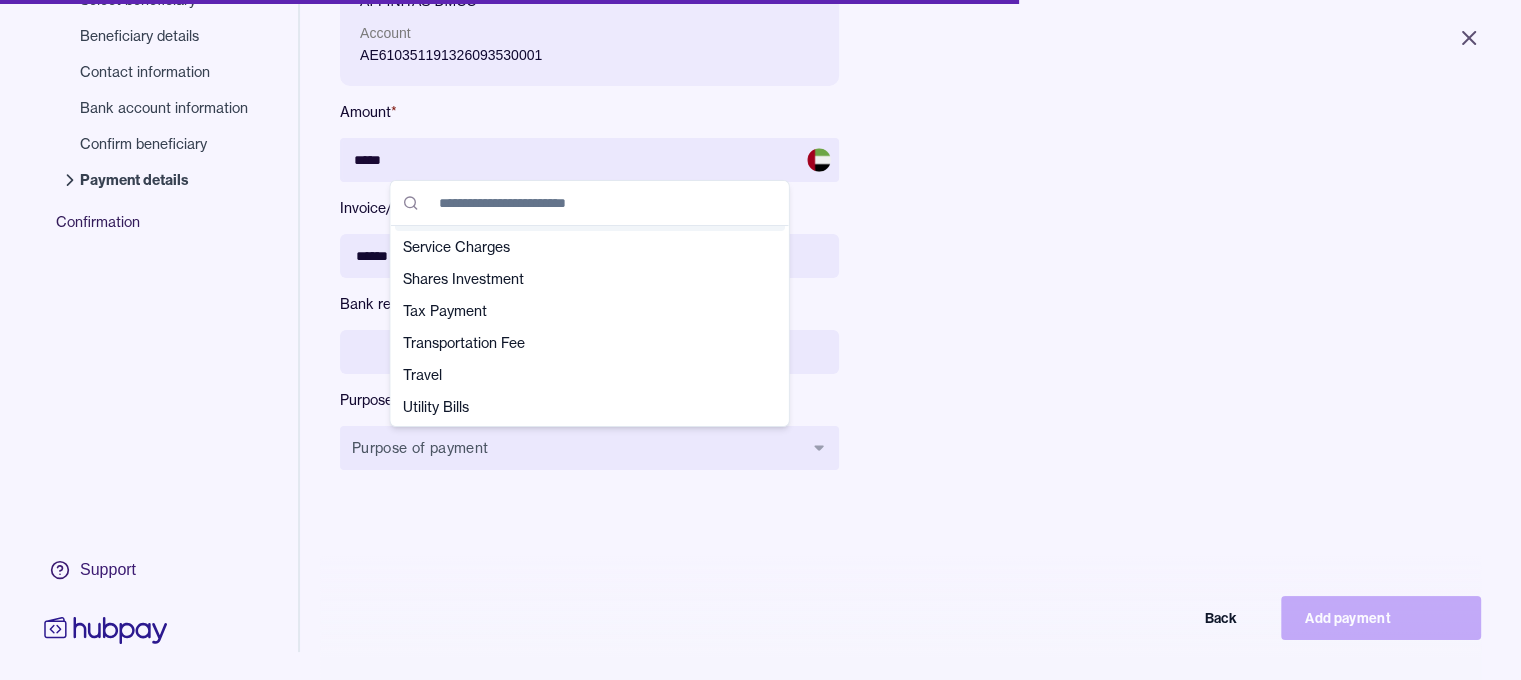 scroll, scrollTop: 704, scrollLeft: 0, axis: vertical 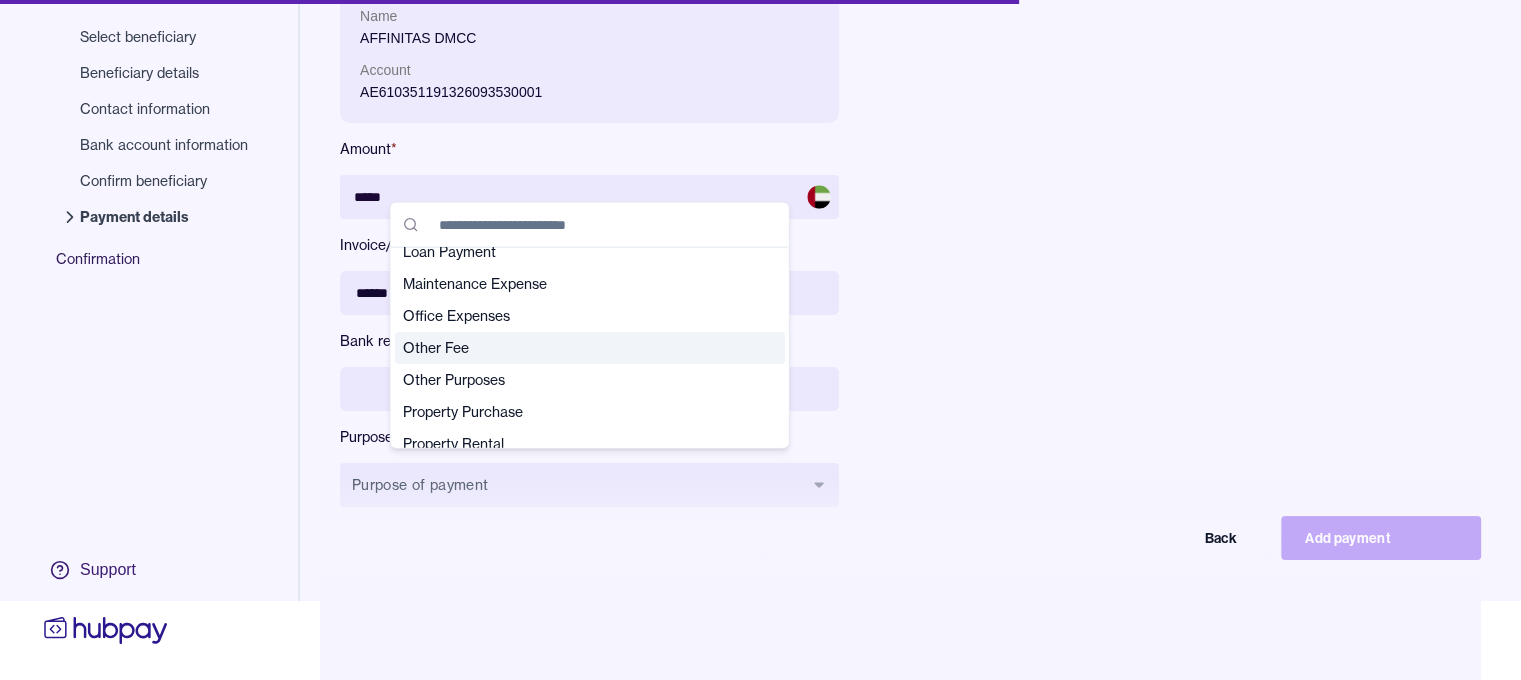 click on "Other Fee" at bounding box center [578, 348] 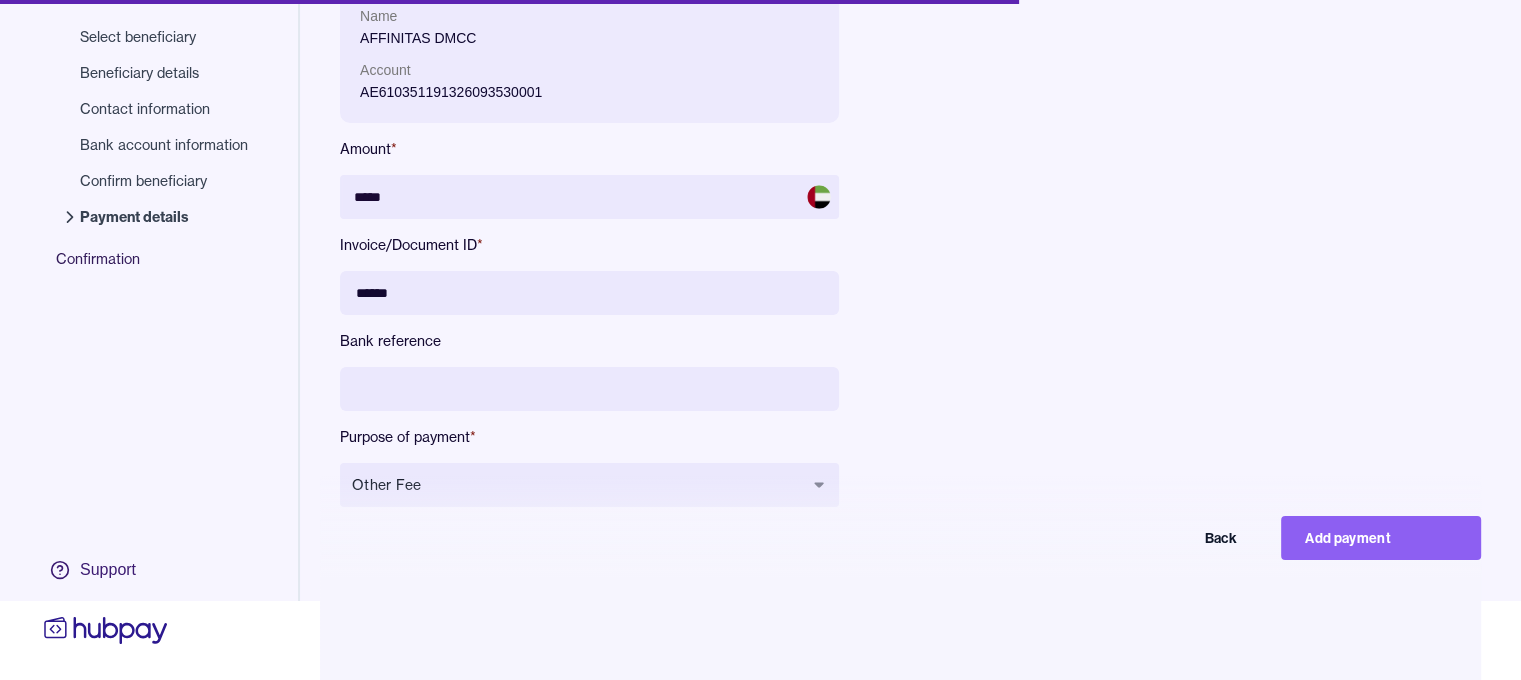 drag, startPoint x: 499, startPoint y: 382, endPoint x: 504, endPoint y: 400, distance: 18.681541 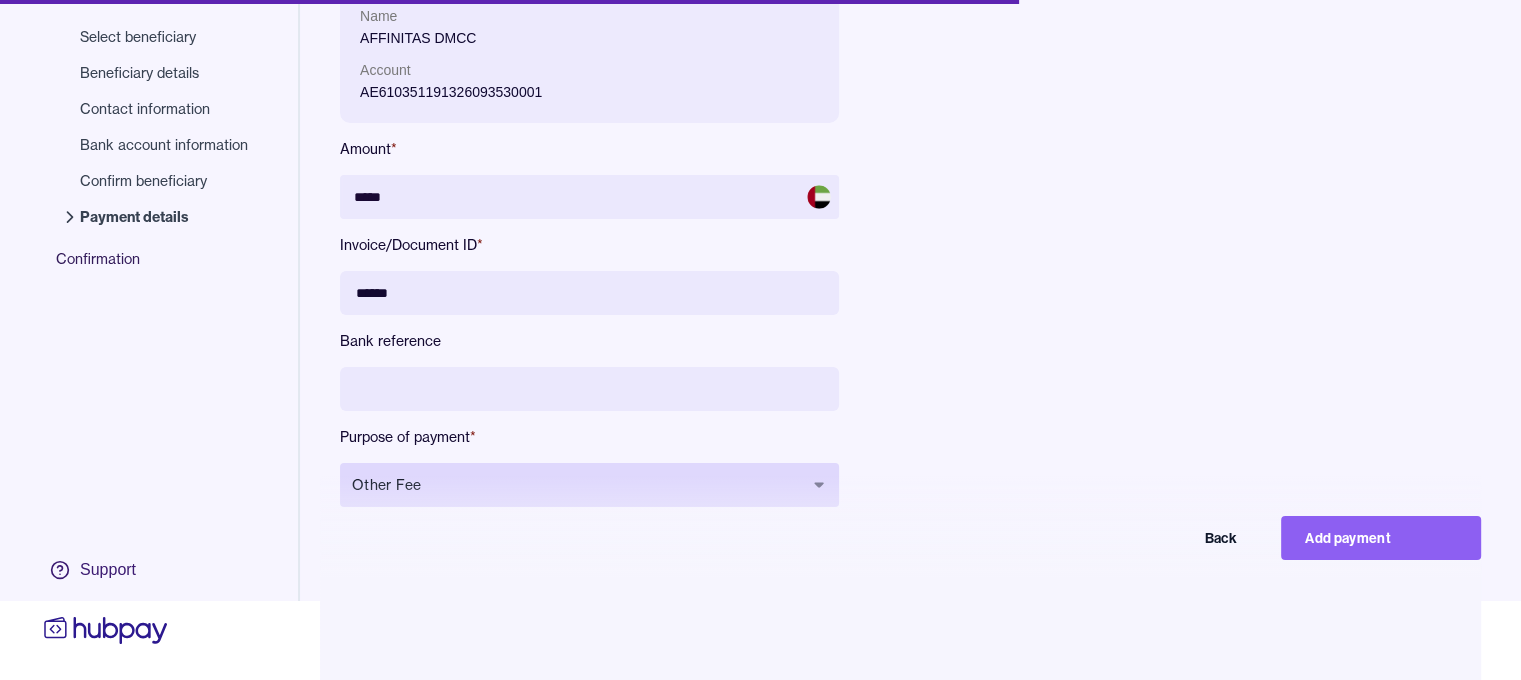 click on "Other Fee" at bounding box center (589, 485) 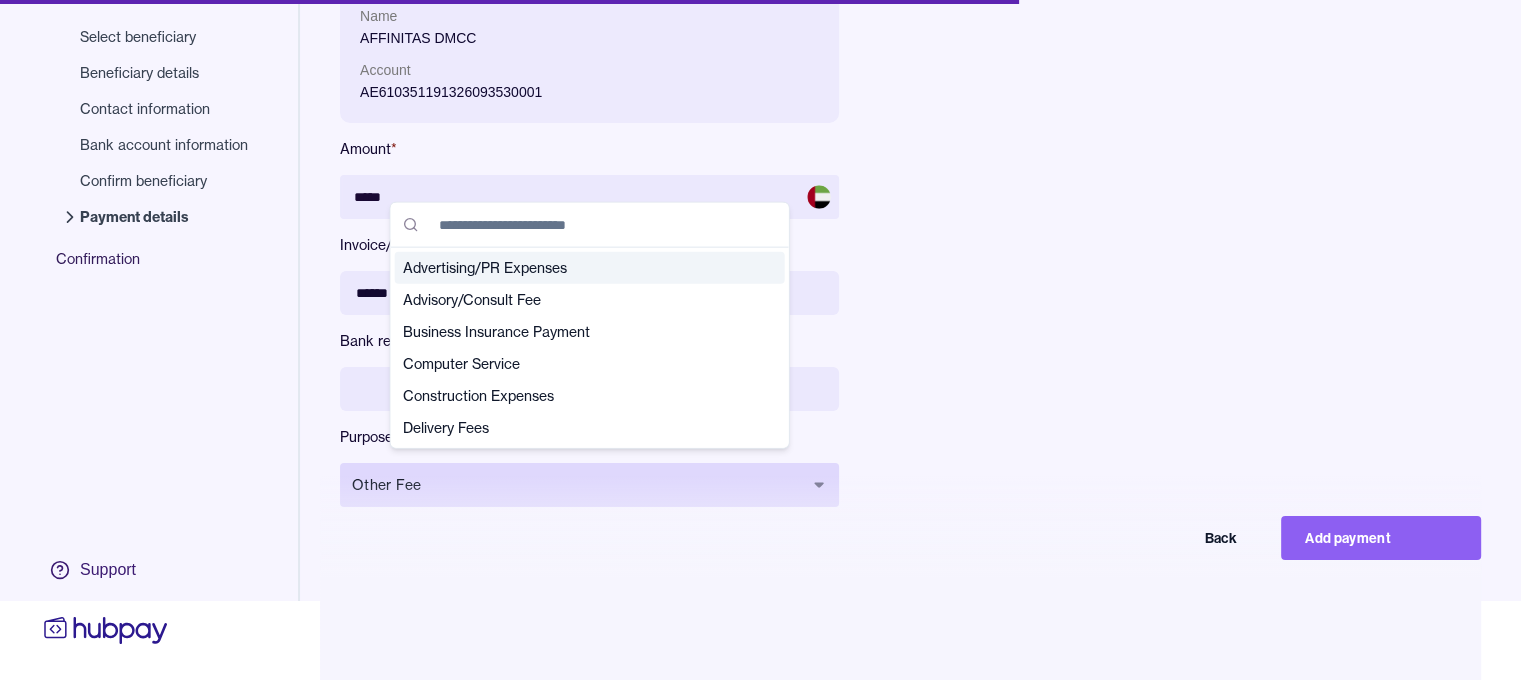 click on "Other Fee" at bounding box center (577, 485) 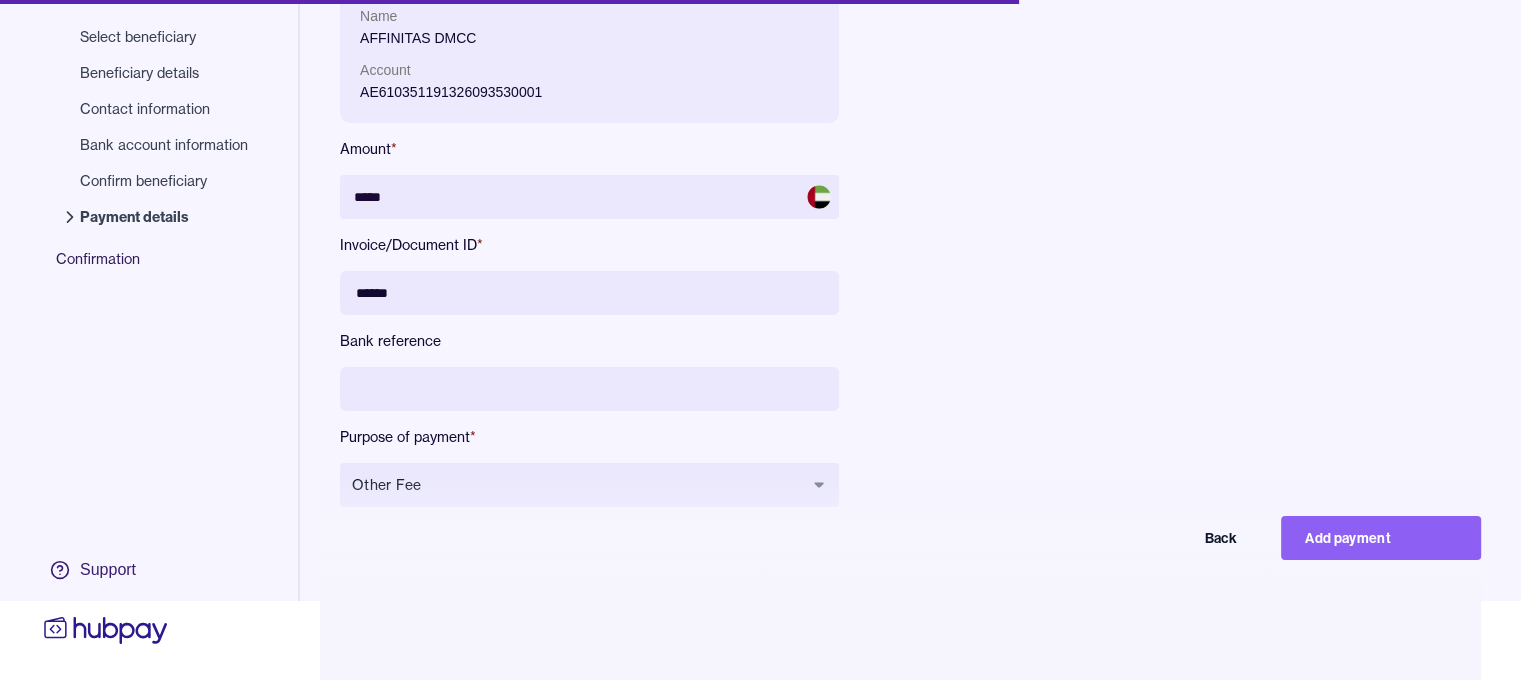 click at bounding box center (589, 389) 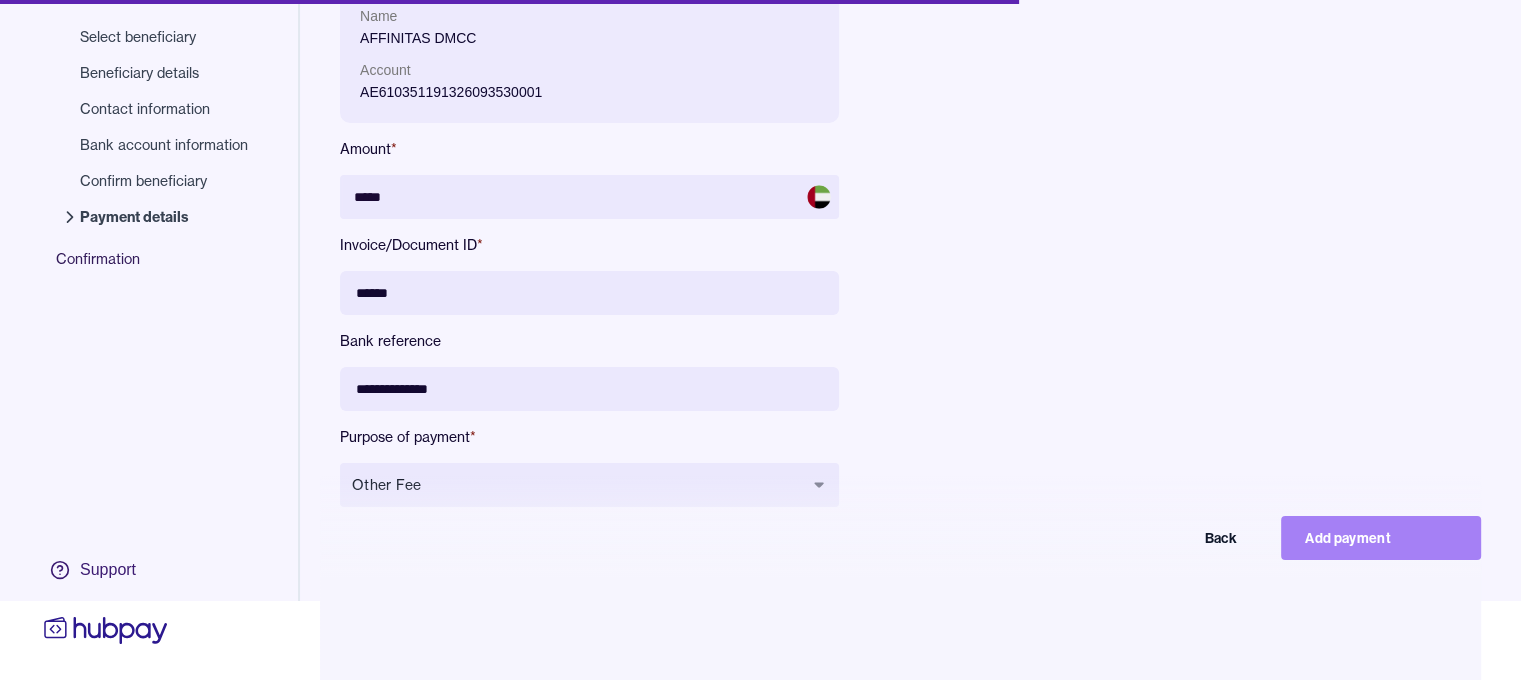 type on "**********" 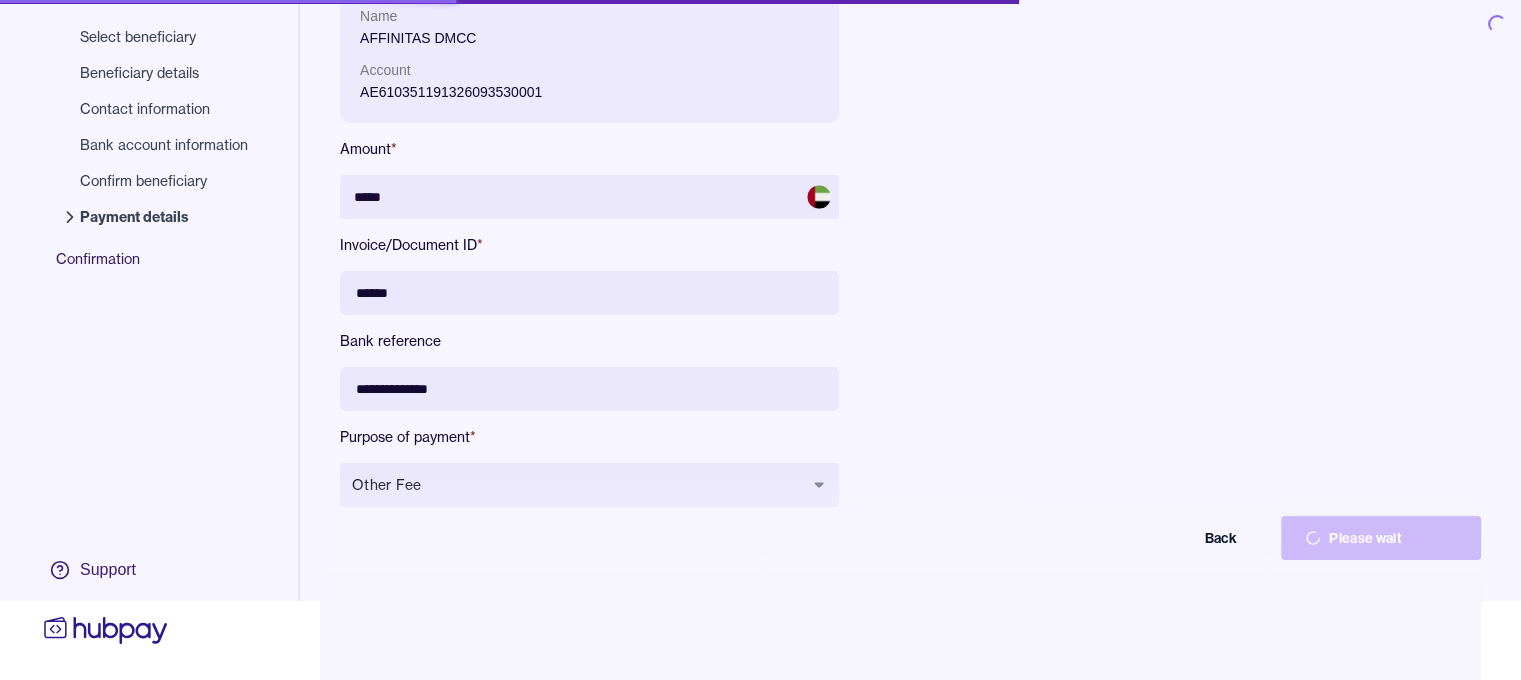 type on "****" 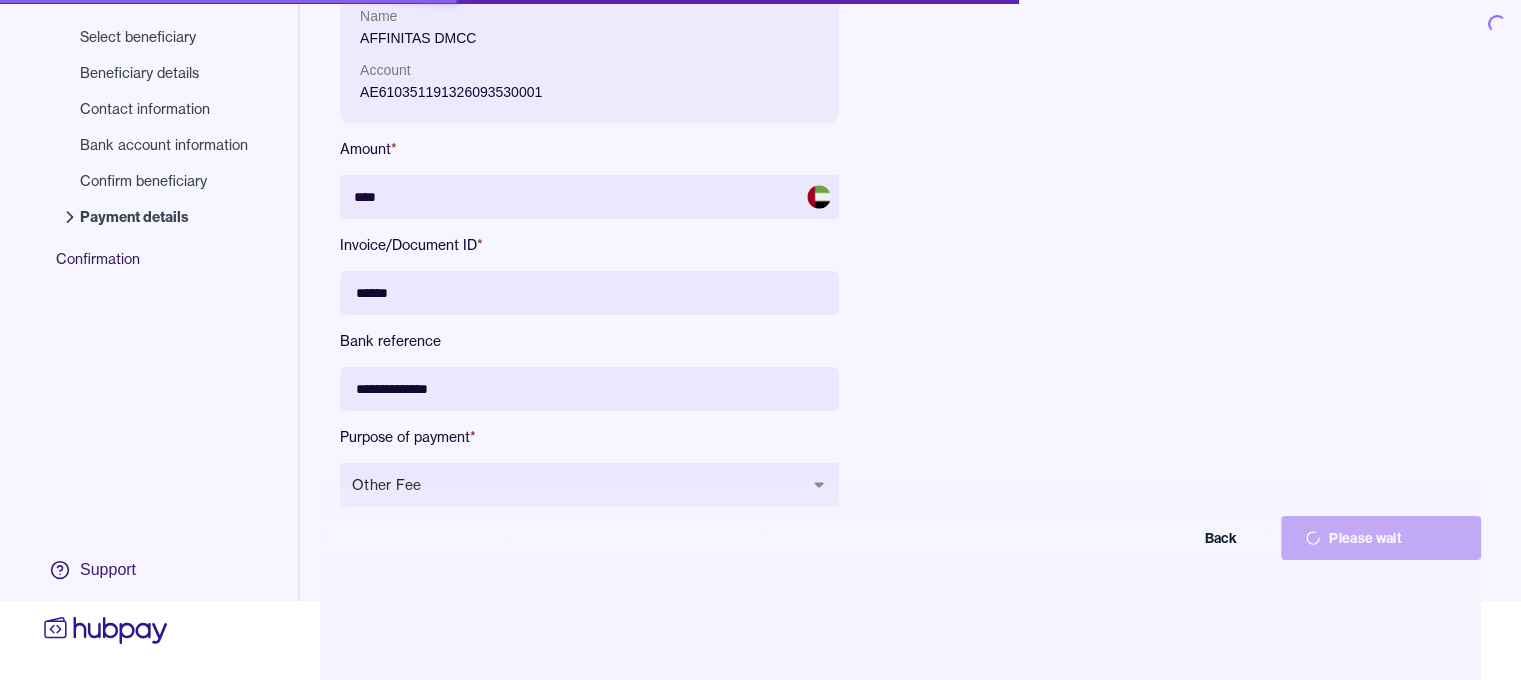 scroll, scrollTop: 0, scrollLeft: 0, axis: both 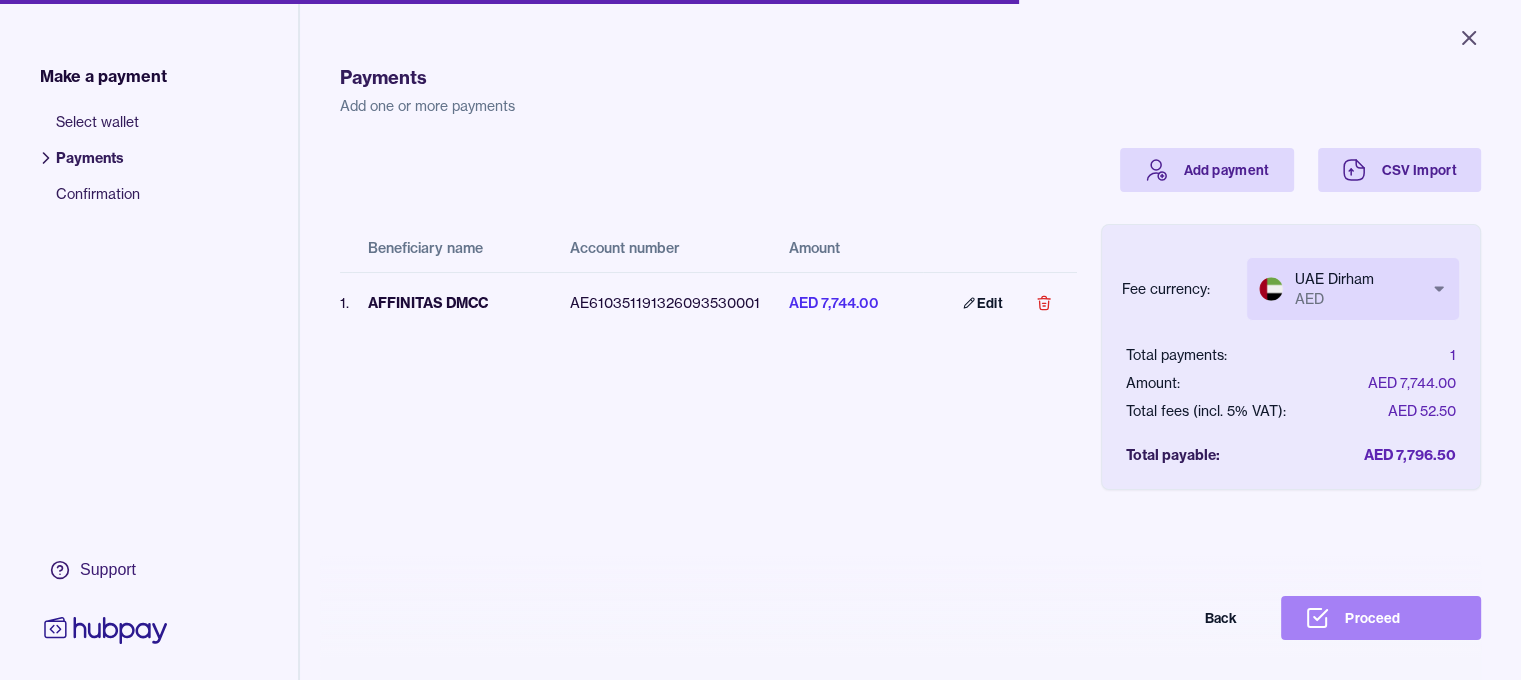 click on "Proceed" at bounding box center [1381, 618] 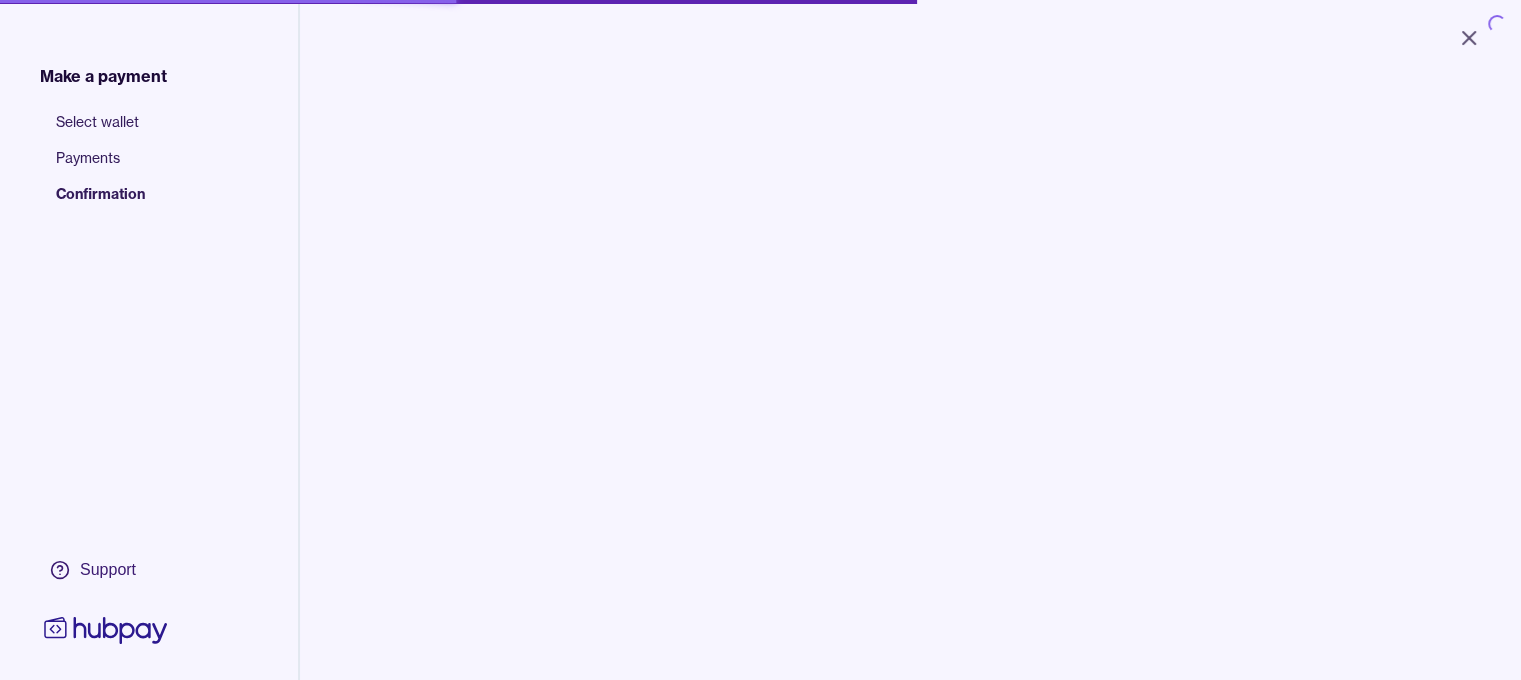 scroll, scrollTop: 0, scrollLeft: 0, axis: both 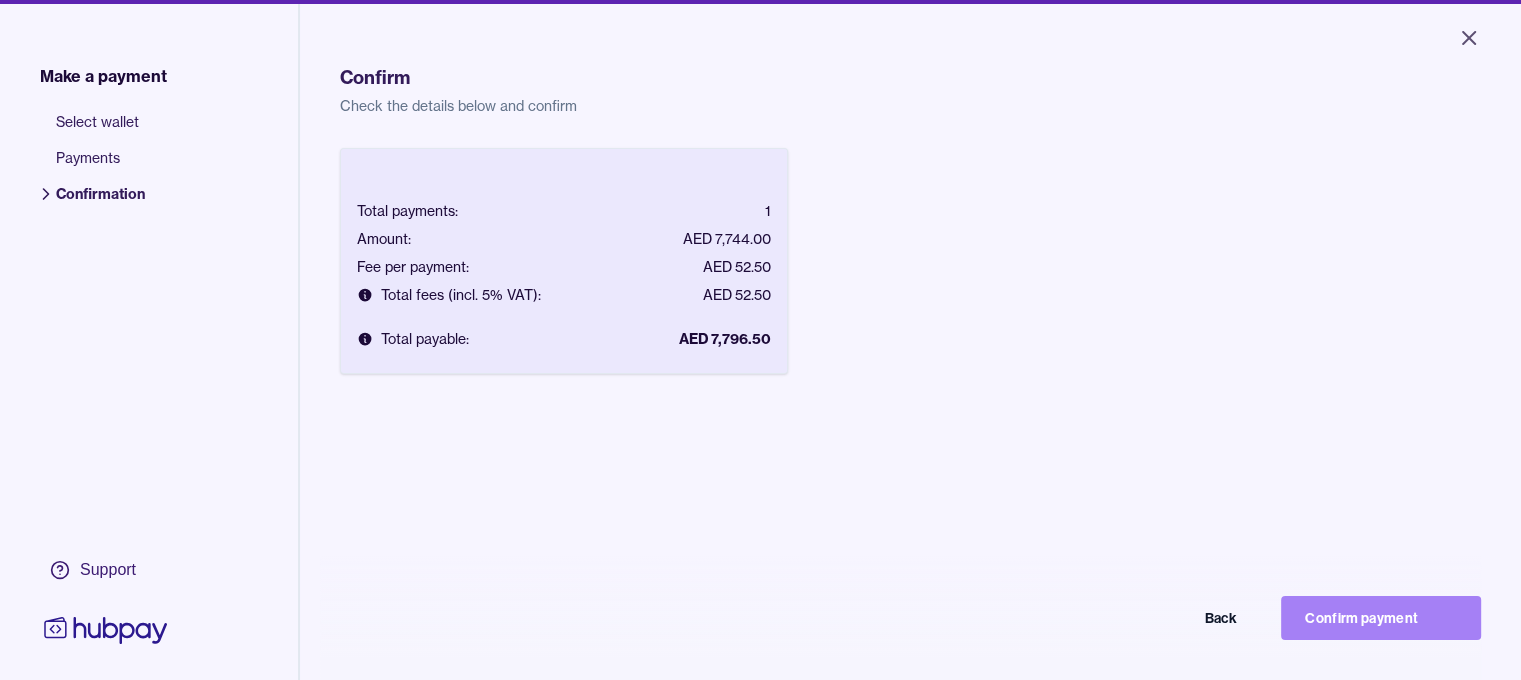 click on "Confirm payment" at bounding box center (1381, 618) 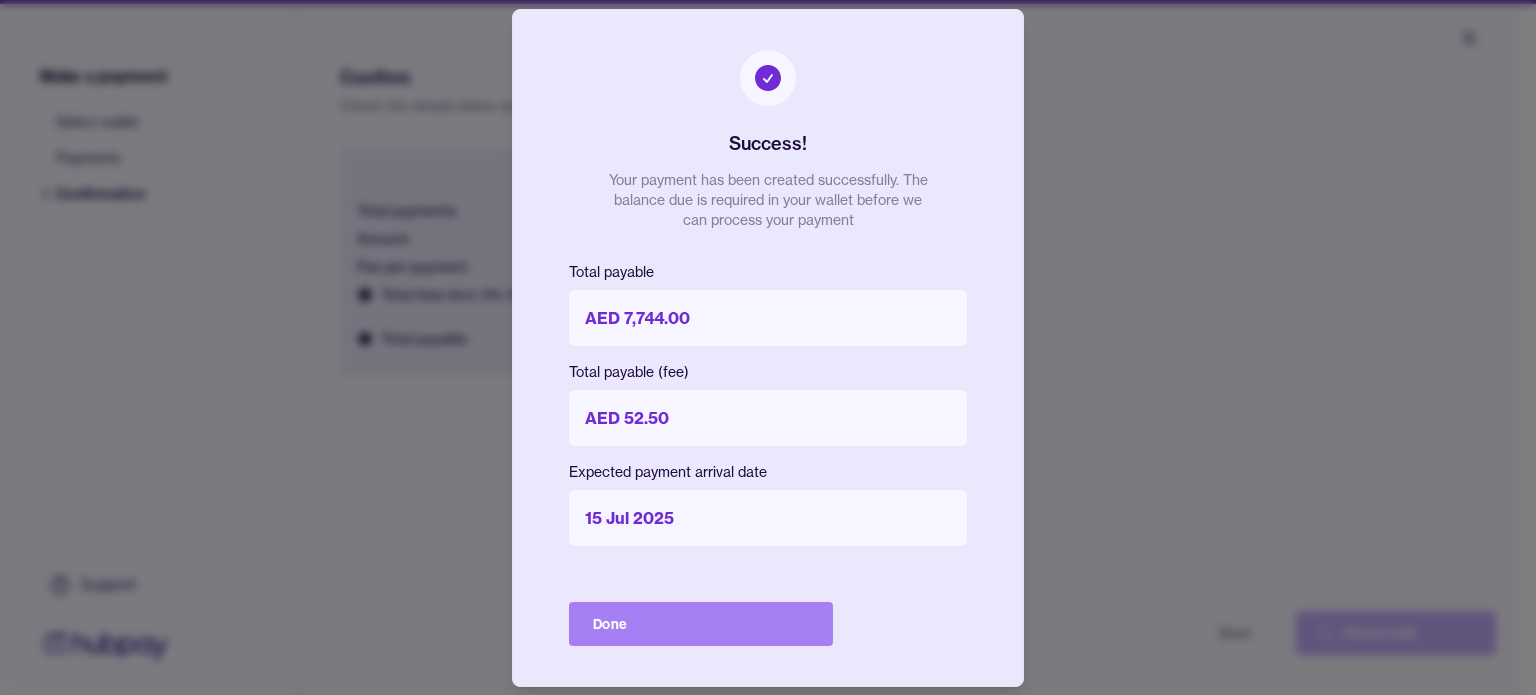 click on "Done" at bounding box center [701, 624] 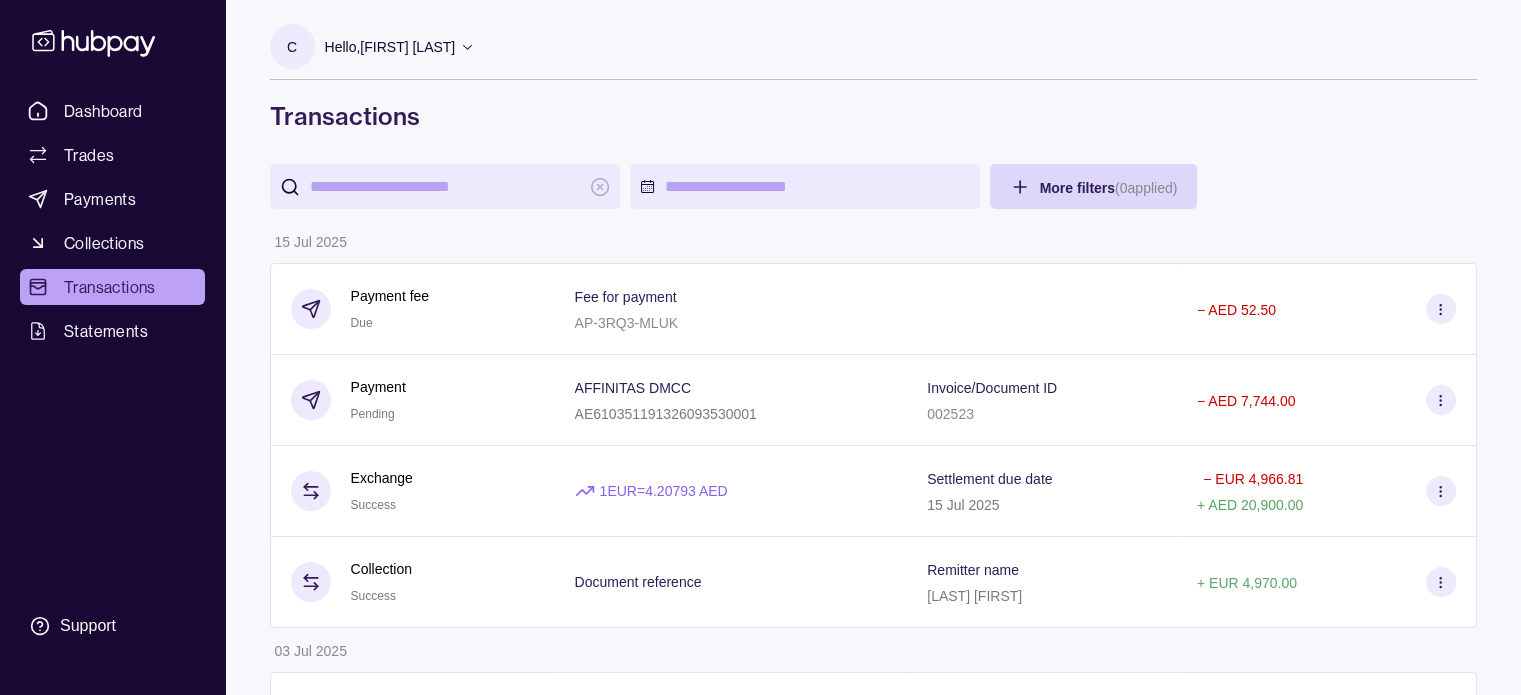 click on "Details Amount 15 Jul 2025 Payment fee Due Fee for payment AP-3RQ3-MLUK −   AED 52.50 Payment Pending AFFINITAS DMCC AE610351191326093530001 Invoice/Document ID 002523 −   AED 7,744.00 Exchange Success 1  EUR  =  4.20793   AED Settlement due date 15 Jul 2025 −   EUR 4,966.81 +   AED 20,900.00 Collection Success Document reference Remitter name TERRACCIANO CARMINE +   EUR 4,970.00 03 Jul 2025 Payment fee Paid Fee for payment AP-NT7X-6U44 −   AED 52.50 Payment Success ANTONIO TERRACCIANO AE420260001015791185302 Invoice/Document ID – −   AED 60,000.00 13 Jun 2025 Payment fee Paid Fee for payment AP-3GSS-3XHL −   AED 52.50 Payment Success CARMINE TERRACCIANO AE040260001015911038701 Invoice/Document ID – −   AED 24,000.00 Exchange Success 1  EUR  =  4.15067   AED Settlement due date 13 Jun 2025 −   EUR 8,974.45 +   AED 37,250.00 Collection Success Document reference Remitter name TERRACCIANO CARMINE +   EUR 8,970.00 13 May 2025 Exchange Success 1  EUR  =  4.01481   AED Settlement due date −" at bounding box center (873, 855) 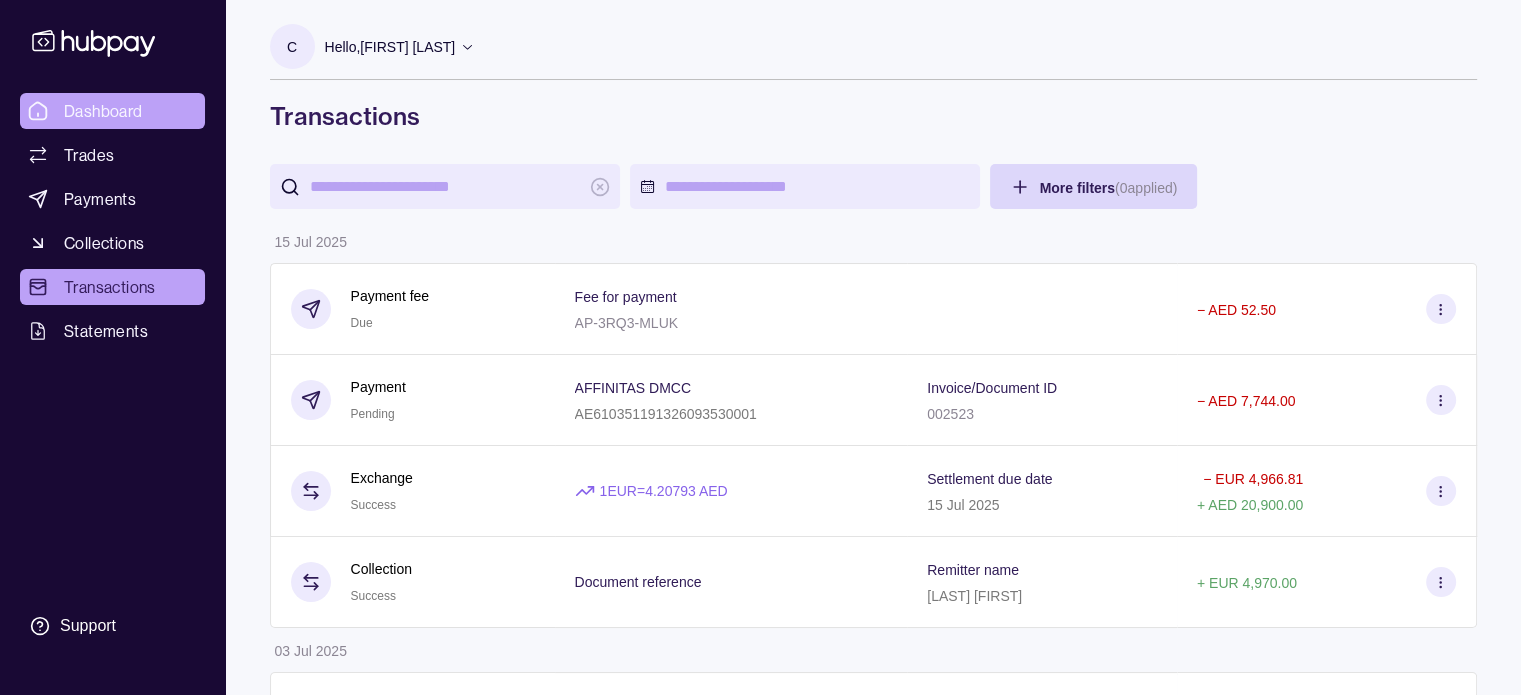 click on "Dashboard" at bounding box center [103, 111] 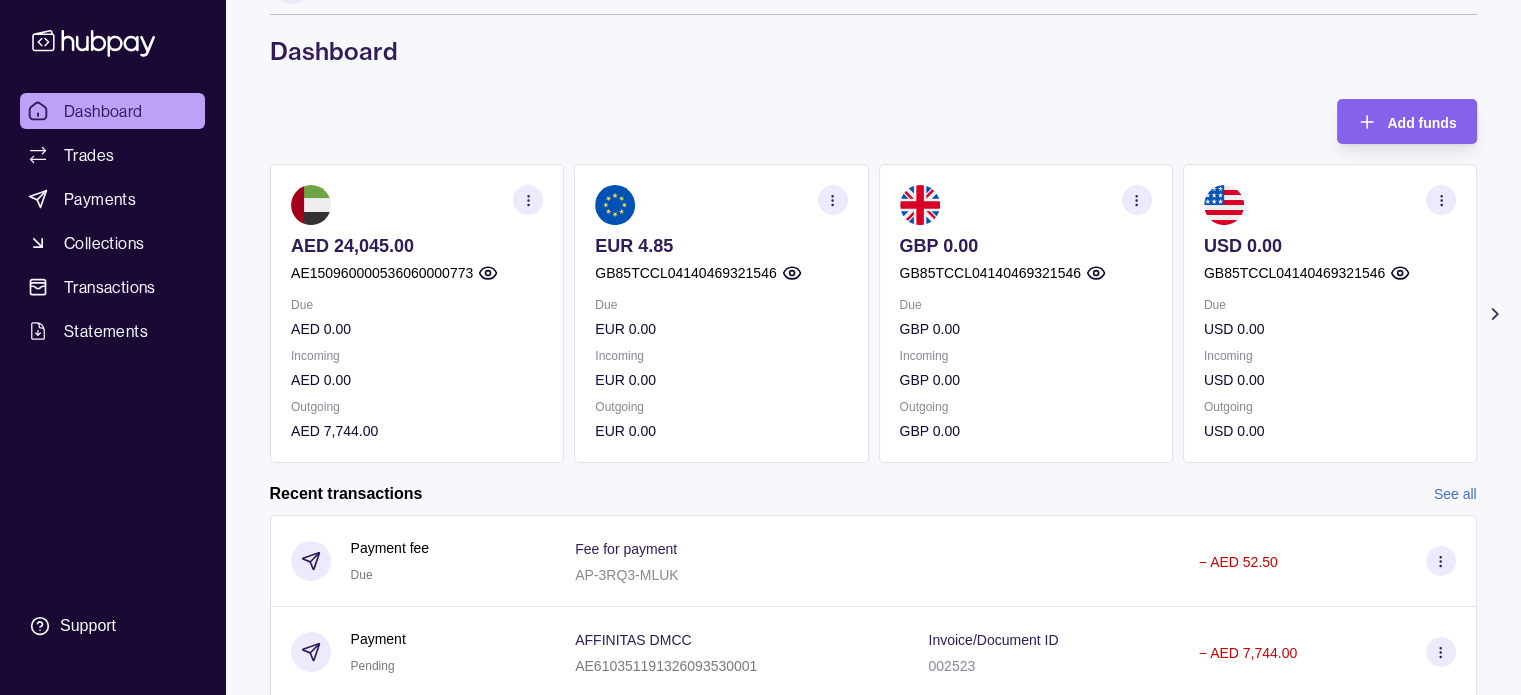 scroll, scrollTop: 100, scrollLeft: 0, axis: vertical 